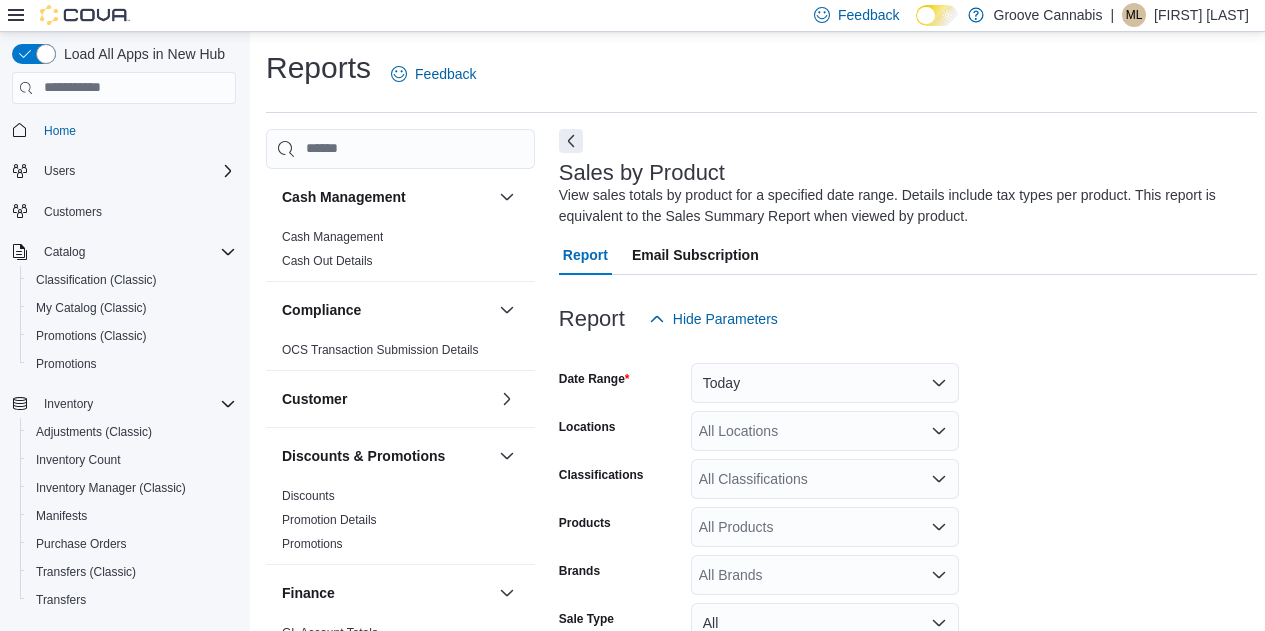 scroll, scrollTop: 681, scrollLeft: 0, axis: vertical 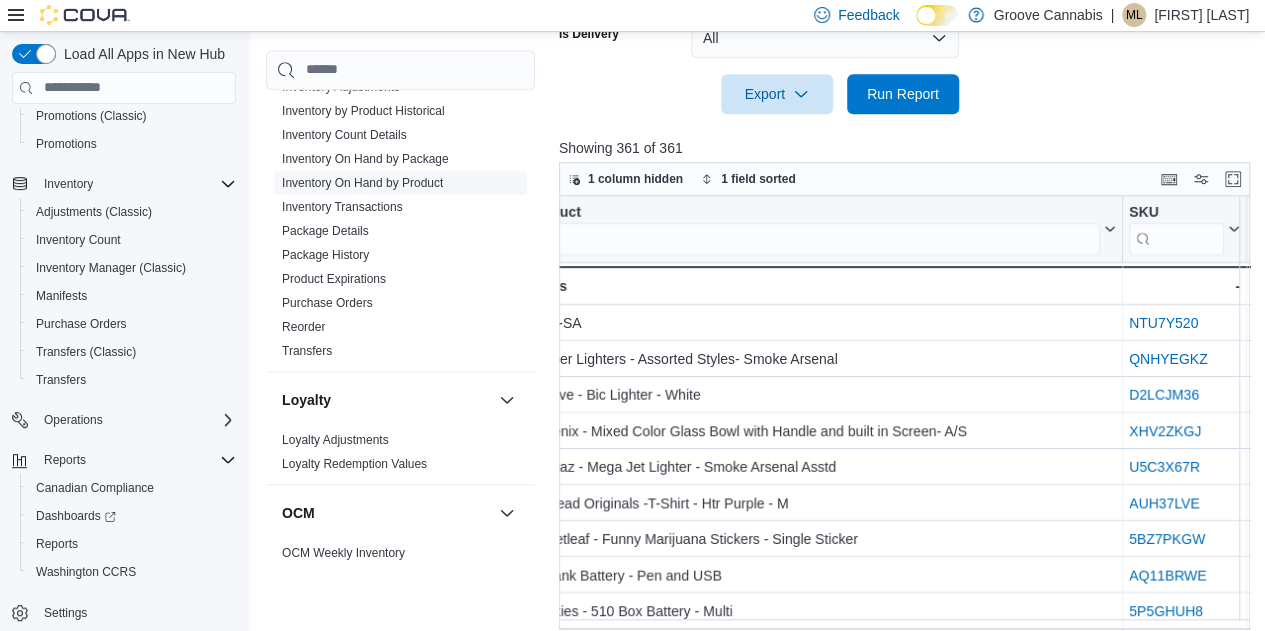 click on "Inventory On Hand by Product" at bounding box center (362, 183) 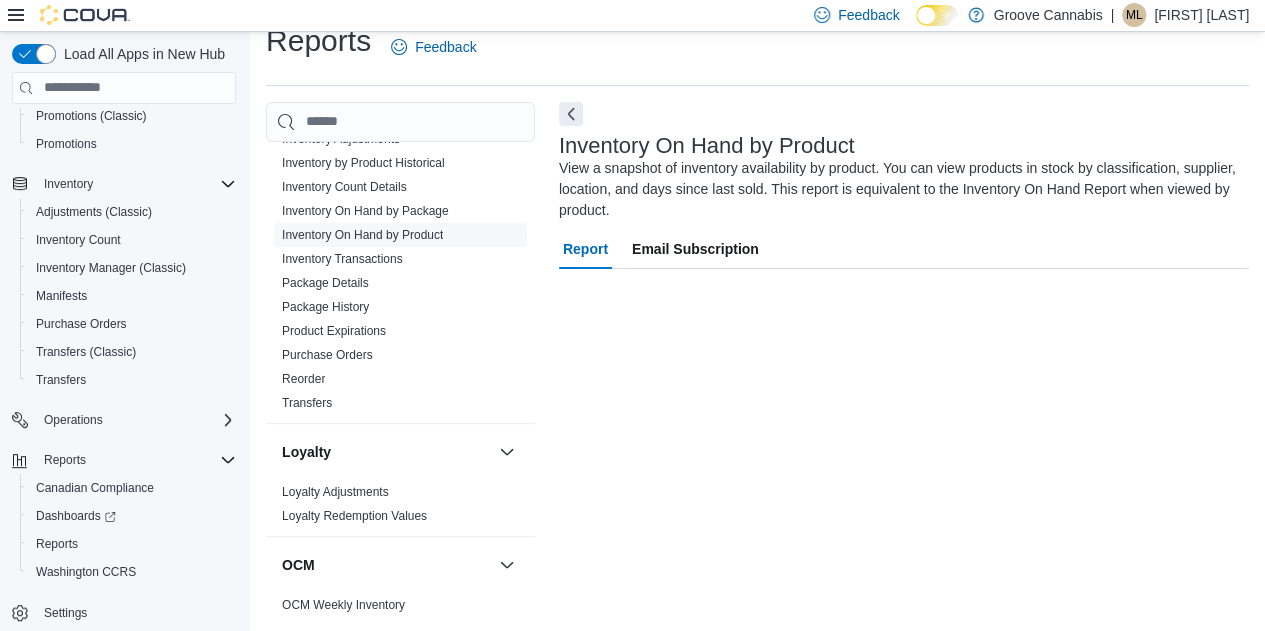 scroll, scrollTop: 26, scrollLeft: 0, axis: vertical 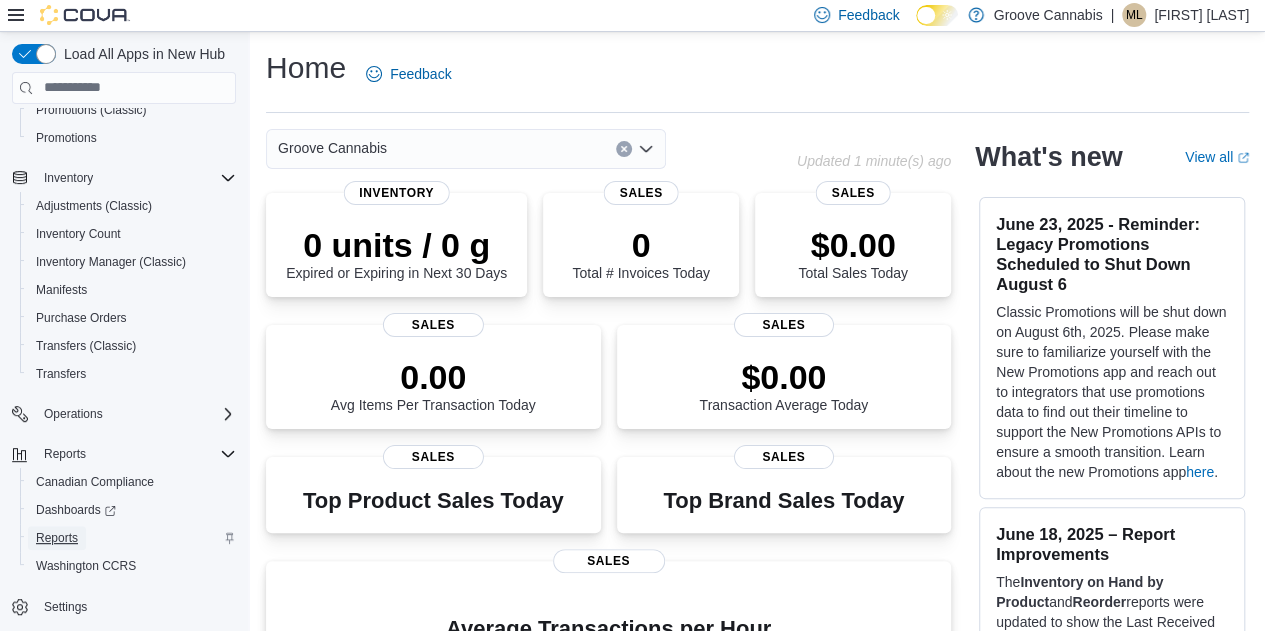 click on "Reports" at bounding box center [57, 538] 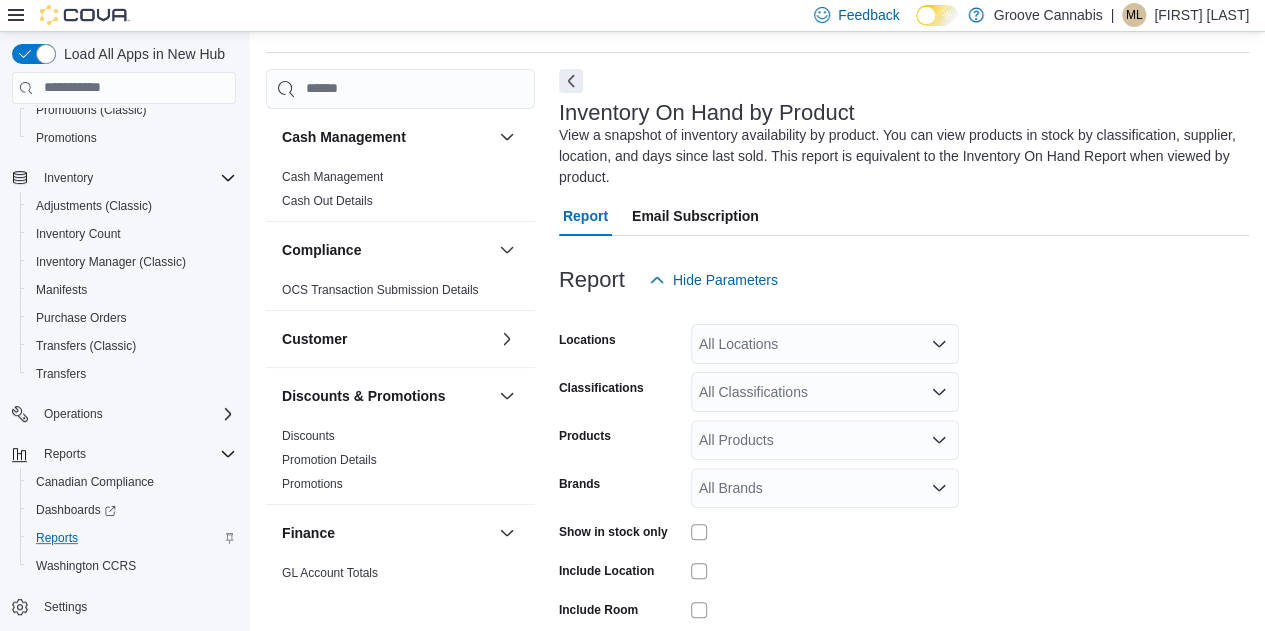 scroll, scrollTop: 88, scrollLeft: 0, axis: vertical 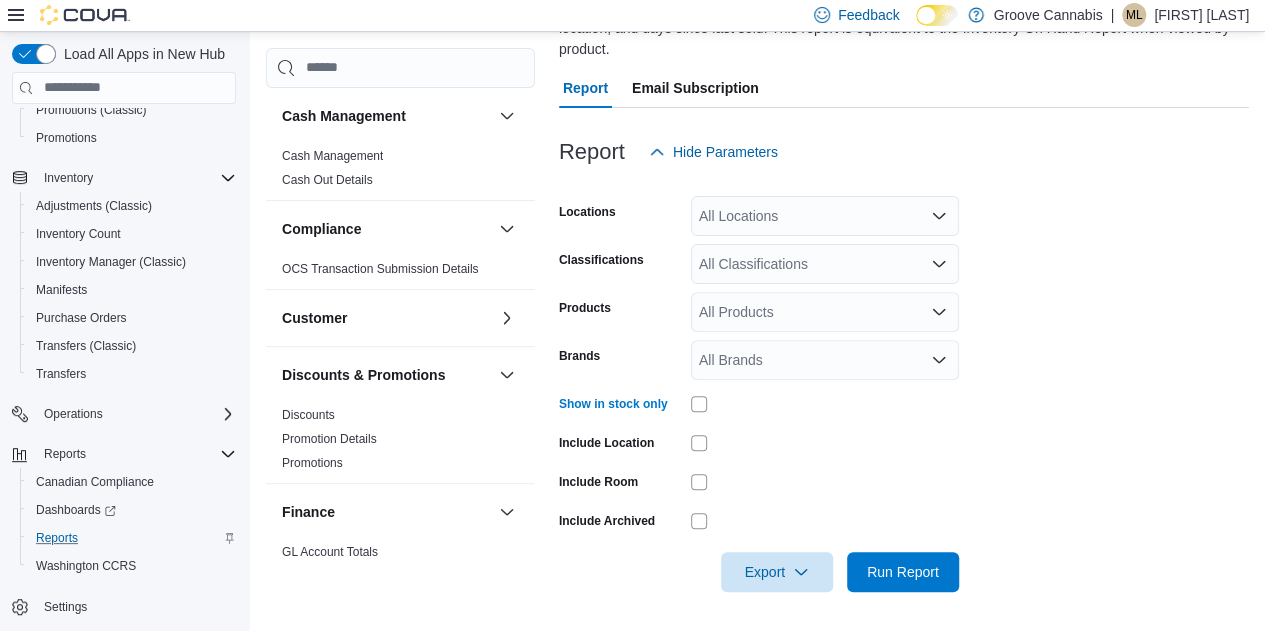 click 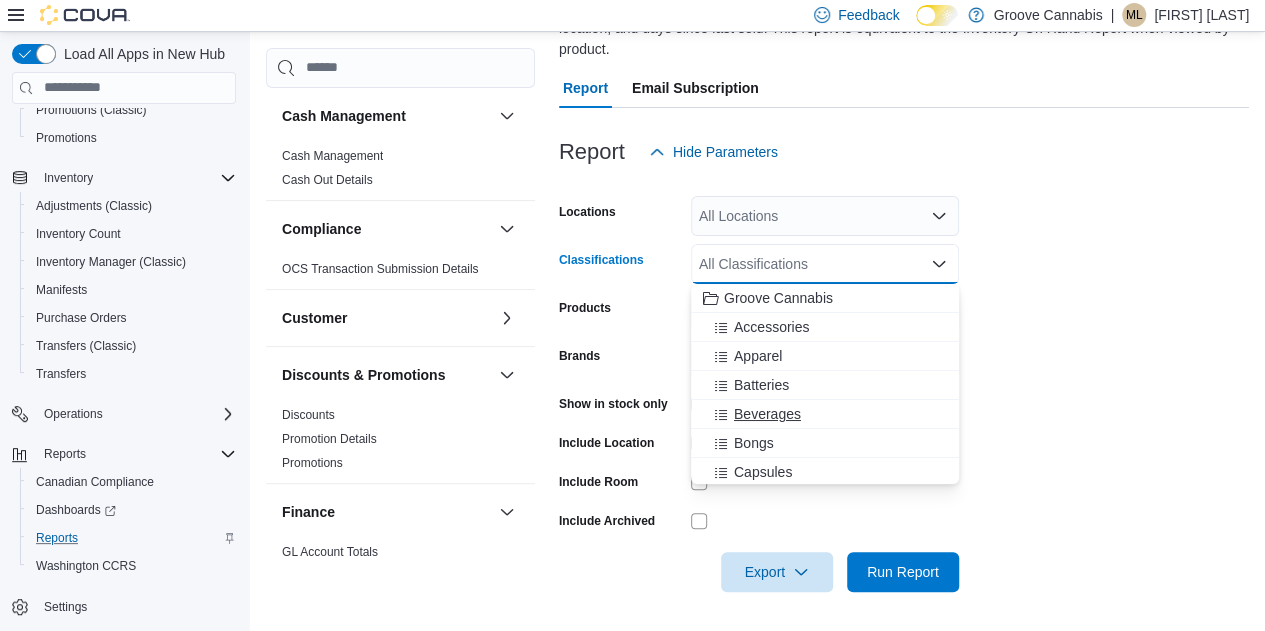 click on "Beverages" at bounding box center [767, 414] 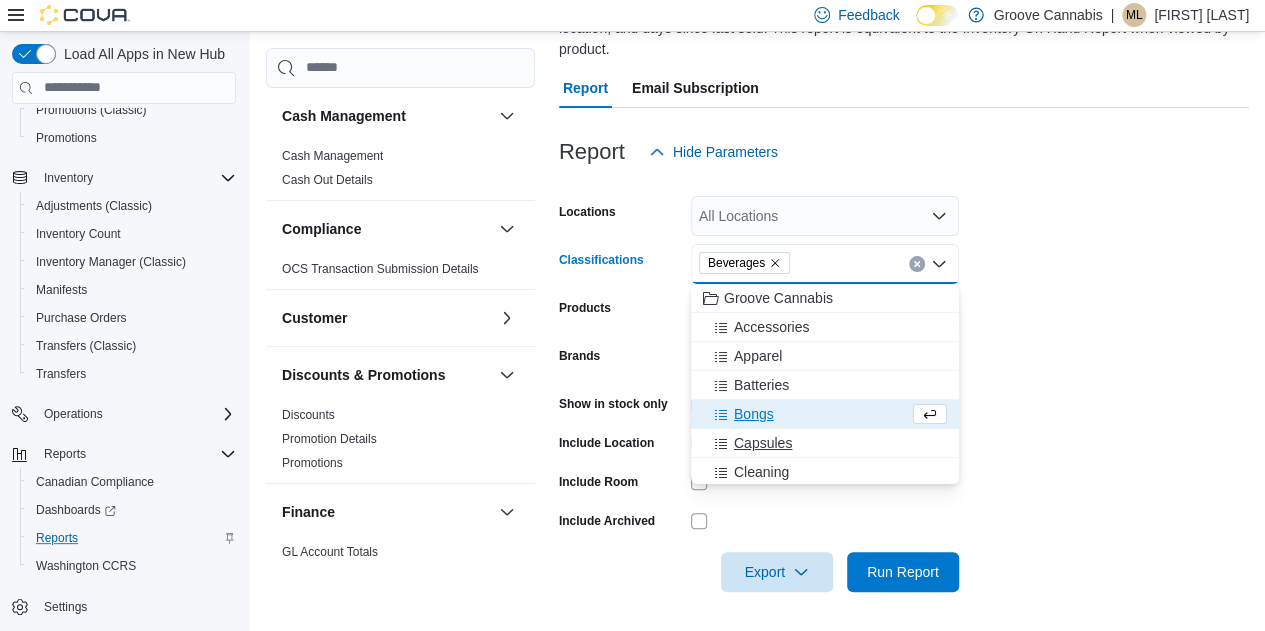 click on "Capsules" at bounding box center (763, 443) 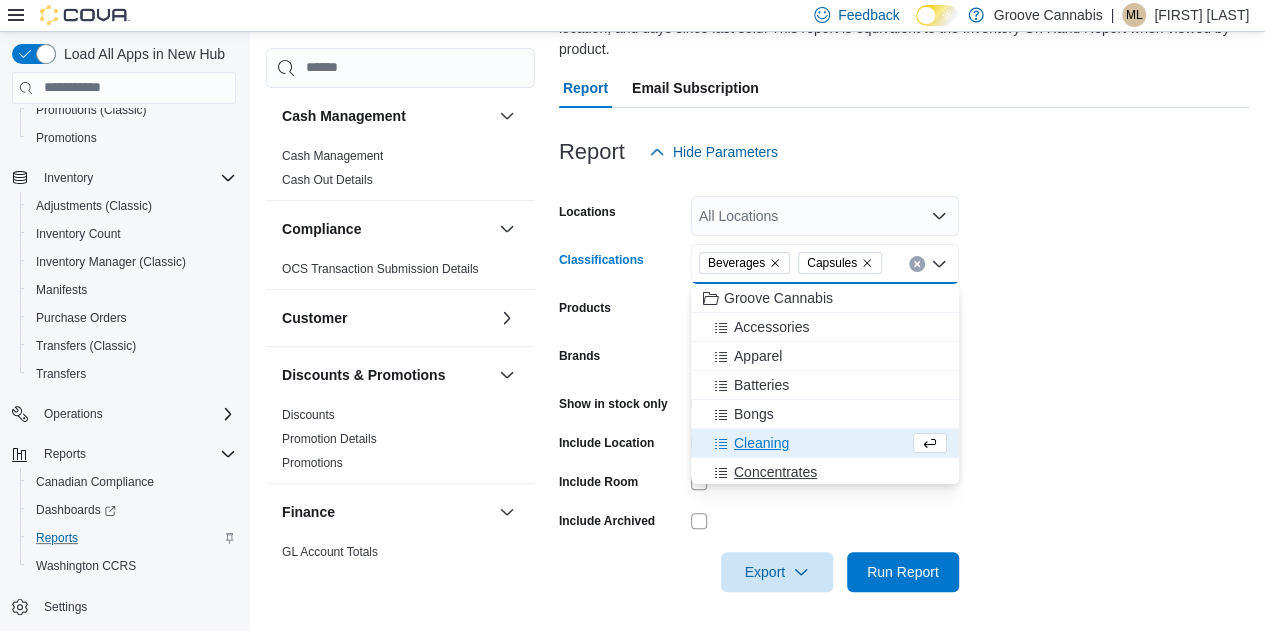 click on "Concentrates" at bounding box center (825, 472) 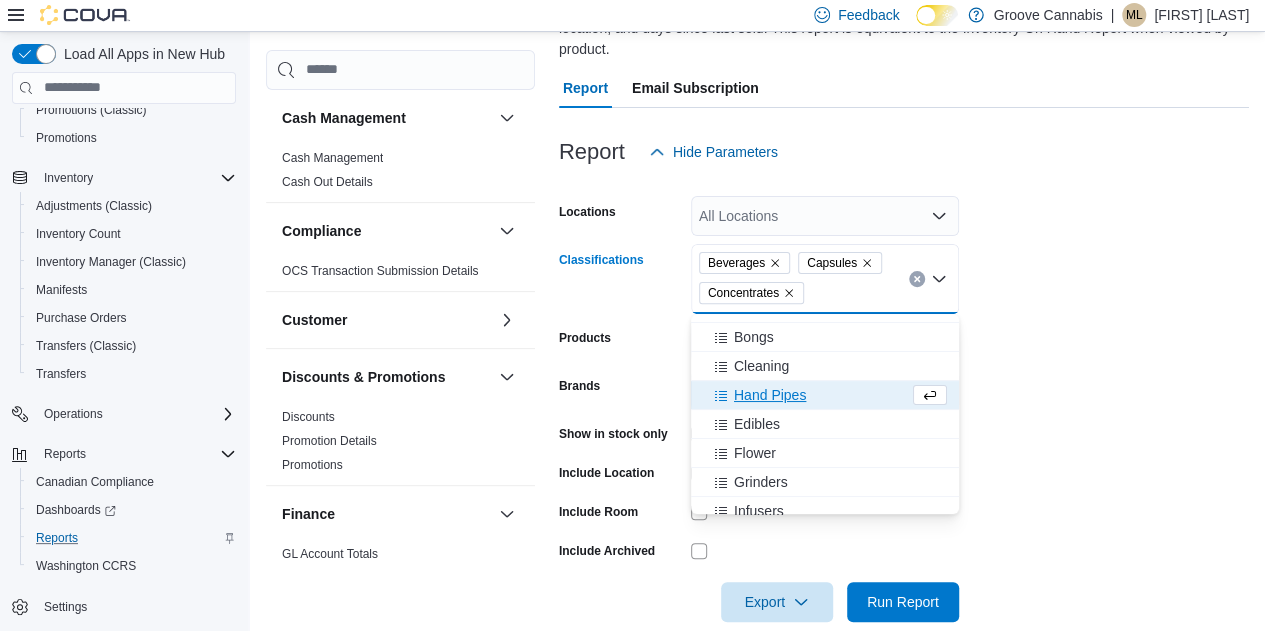 scroll, scrollTop: 109, scrollLeft: 0, axis: vertical 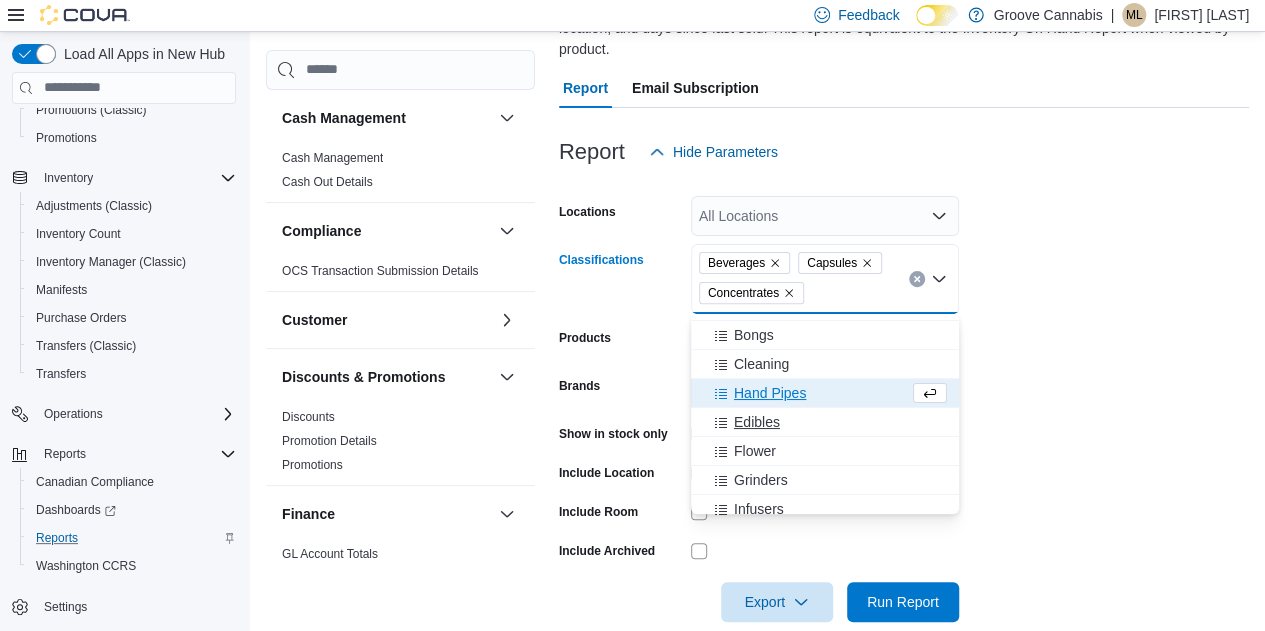 click on "Edibles" at bounding box center [757, 422] 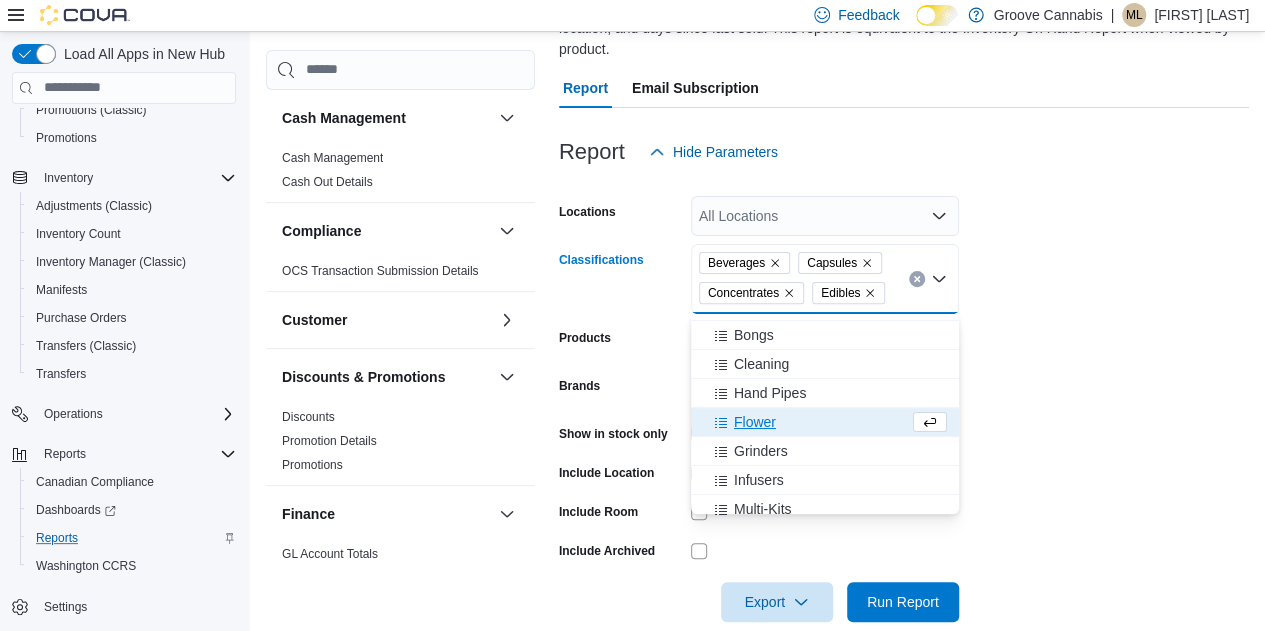 click on "Flower" at bounding box center [755, 422] 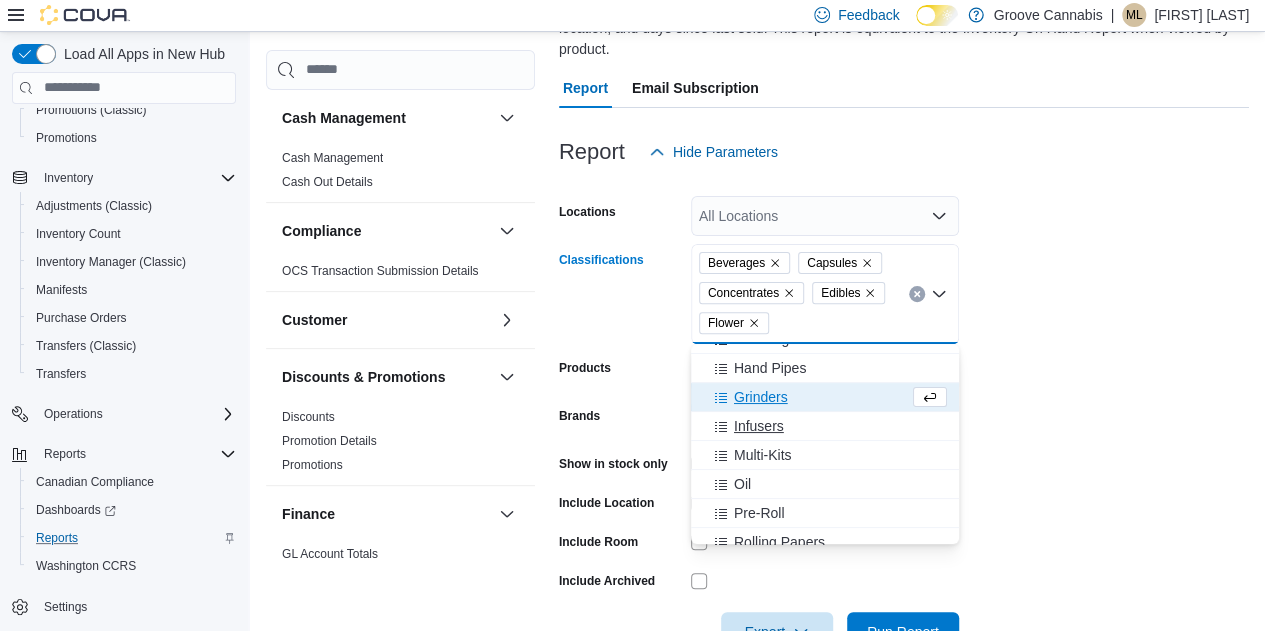 scroll, scrollTop: 165, scrollLeft: 0, axis: vertical 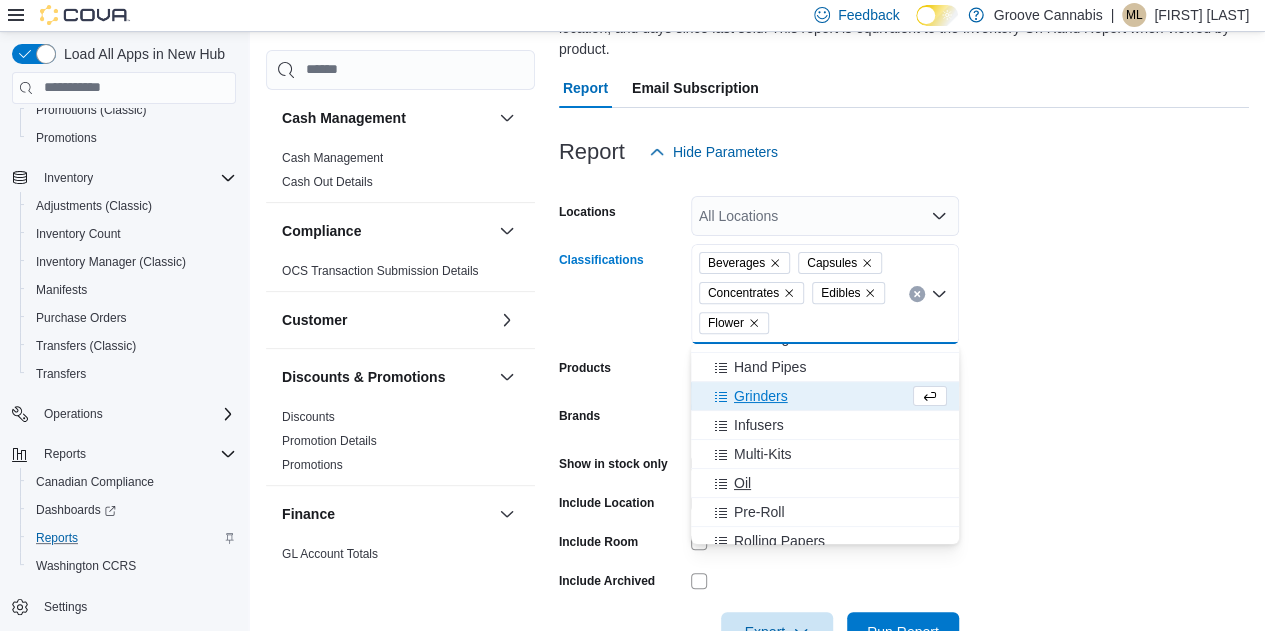 click on "Oil" at bounding box center [742, 483] 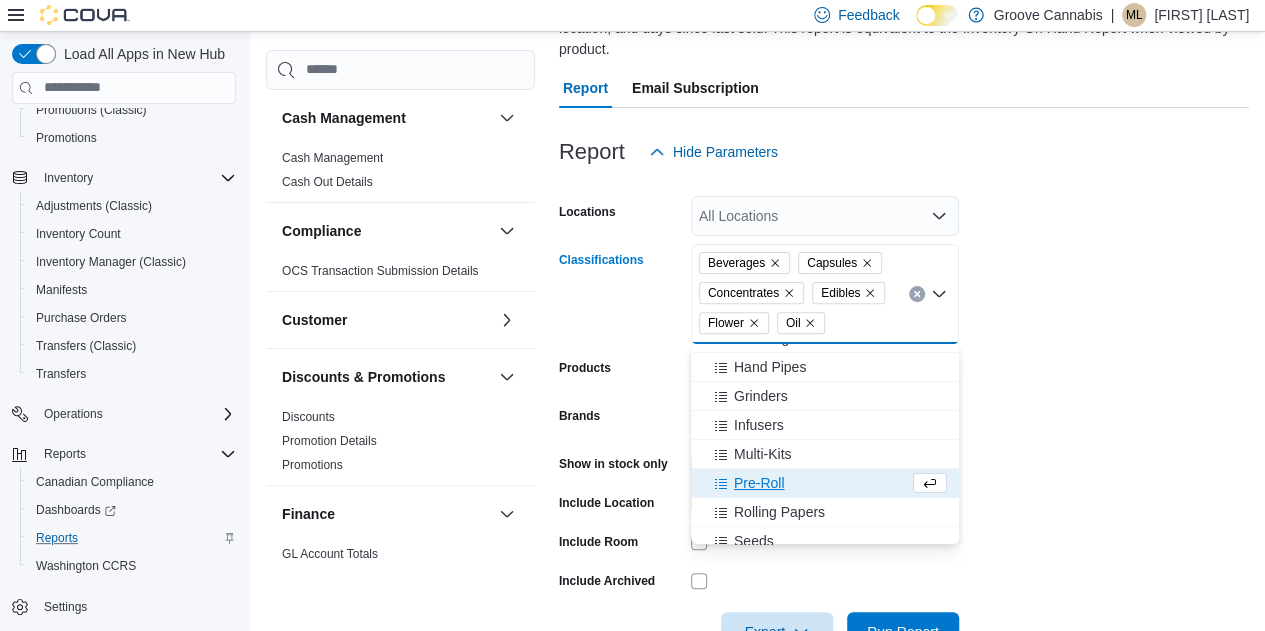 click on "Pre-Roll" at bounding box center [759, 483] 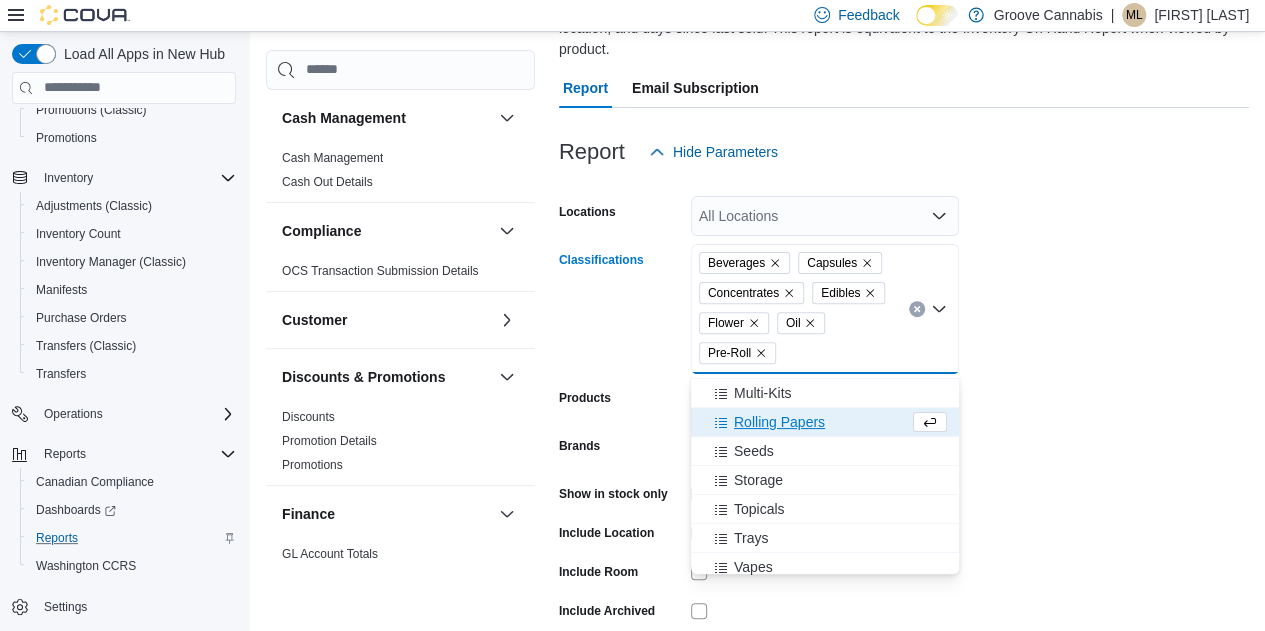 scroll, scrollTop: 257, scrollLeft: 0, axis: vertical 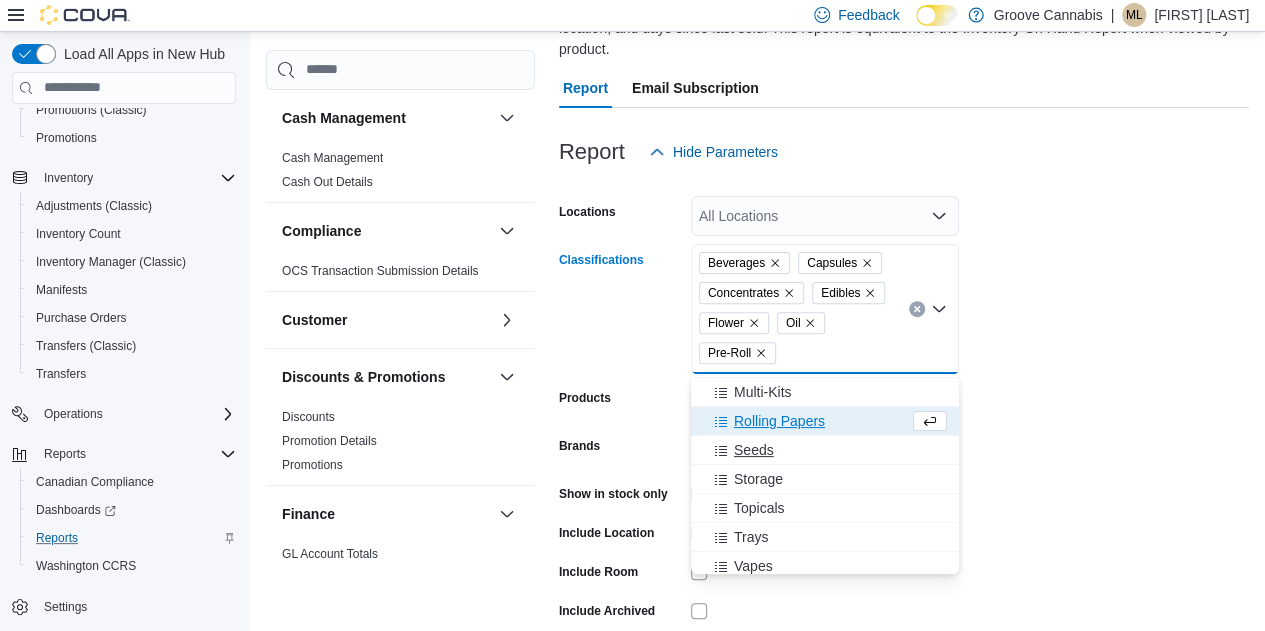 click on "Seeds" at bounding box center (754, 450) 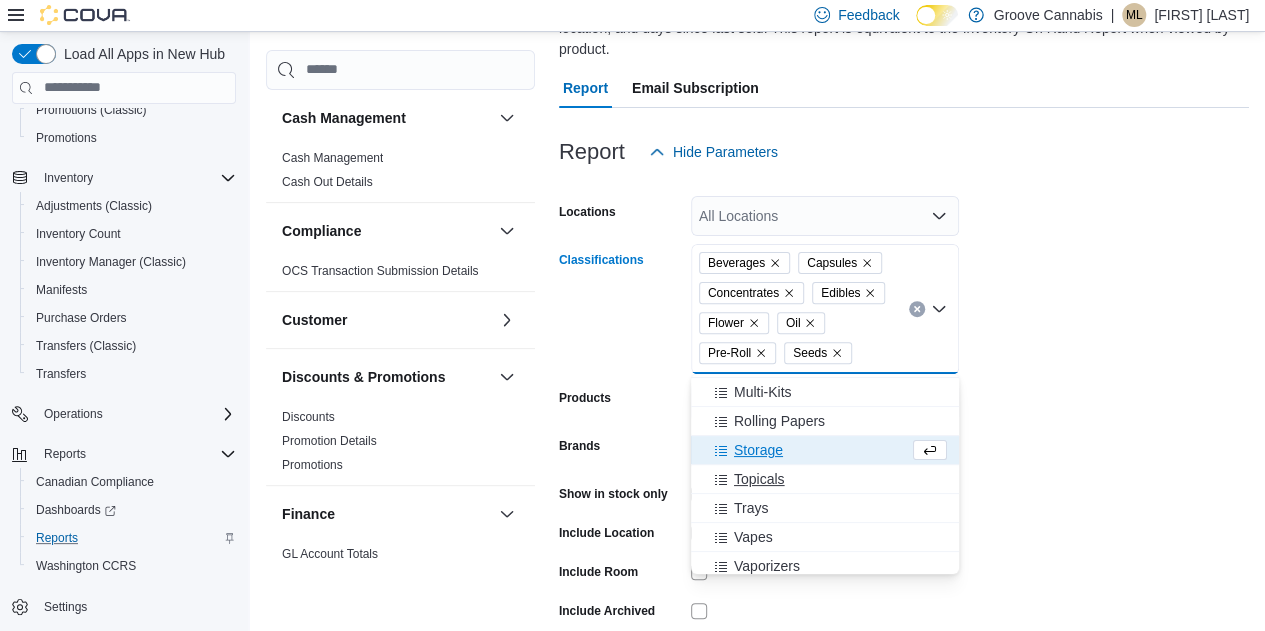 click on "Topicals" at bounding box center (759, 479) 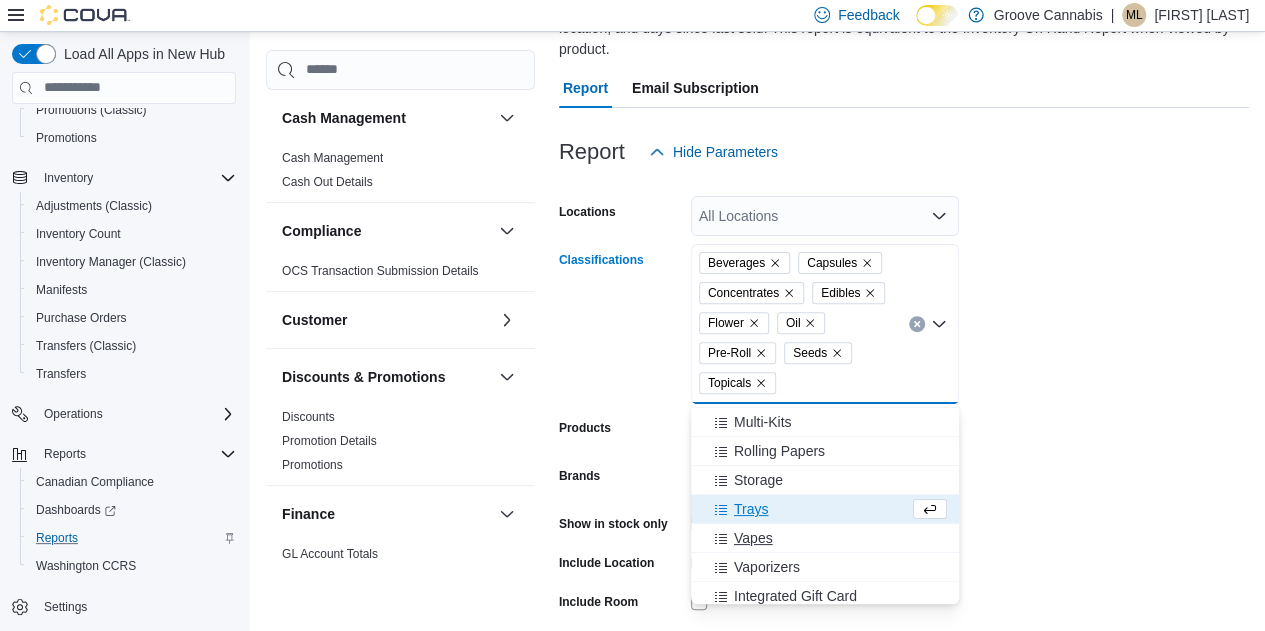 click on "Vapes" at bounding box center [753, 538] 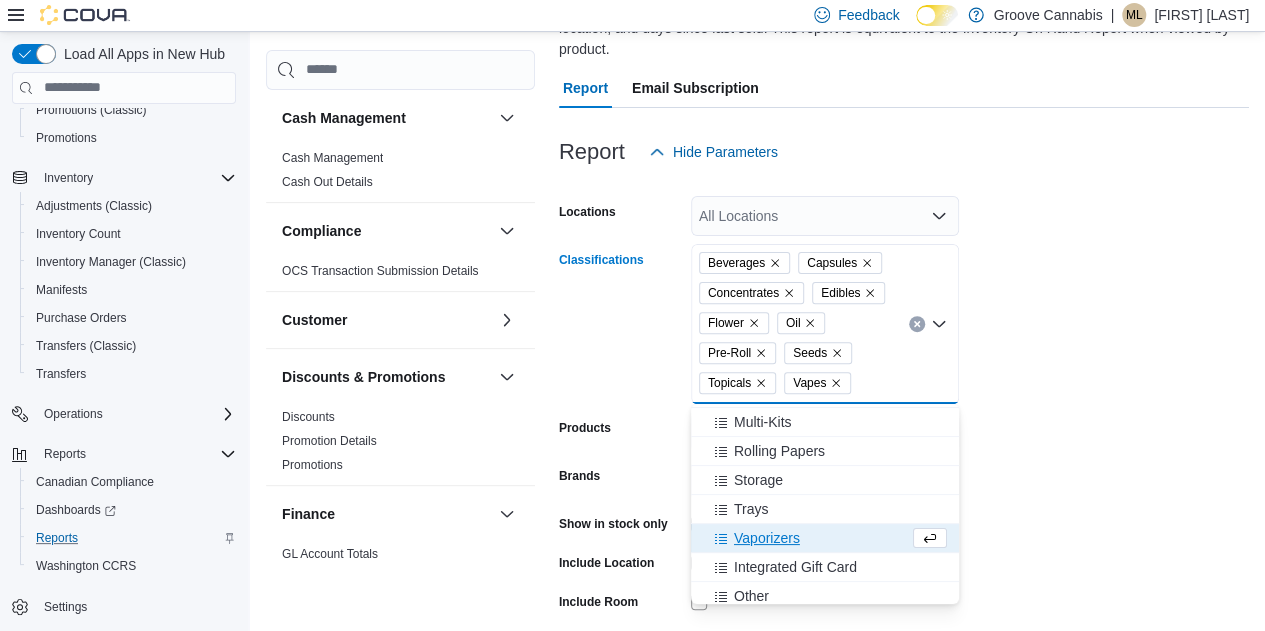 click on "Locations All Locations Classifications Beverages Capsules Concentrates Edibles Flower Oil Pre-Roll Seeds Topicals Vapes Combo box. Selected. Beverages, Capsules, Concentrates, Edibles, Flower, Oil, Pre-Roll, Seeds, Topicals, Vapes. Press Backspace to delete Vapes. Combo box input. All Classifications. Type some text or, to display a list of choices, press Down Arrow. To exit the list of choices, press Escape. Products All Products Brands All Brands Show in stock only Include Location Include Room Include Archived Export  Run Report" at bounding box center [904, 442] 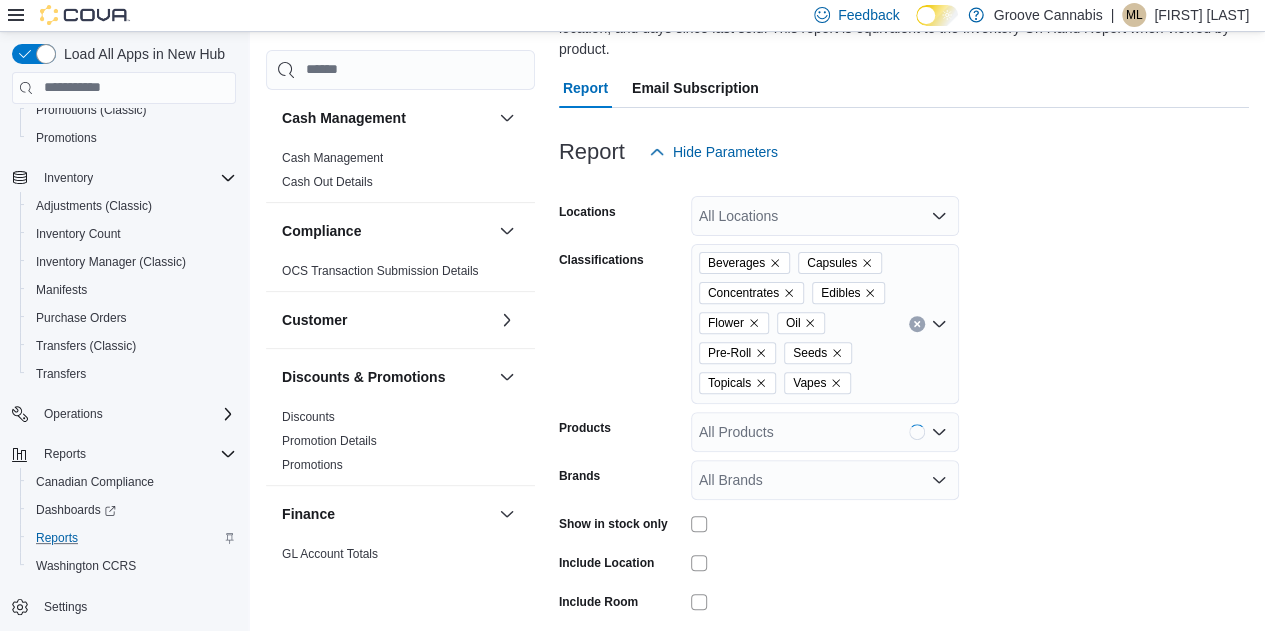 scroll, scrollTop: 308, scrollLeft: 0, axis: vertical 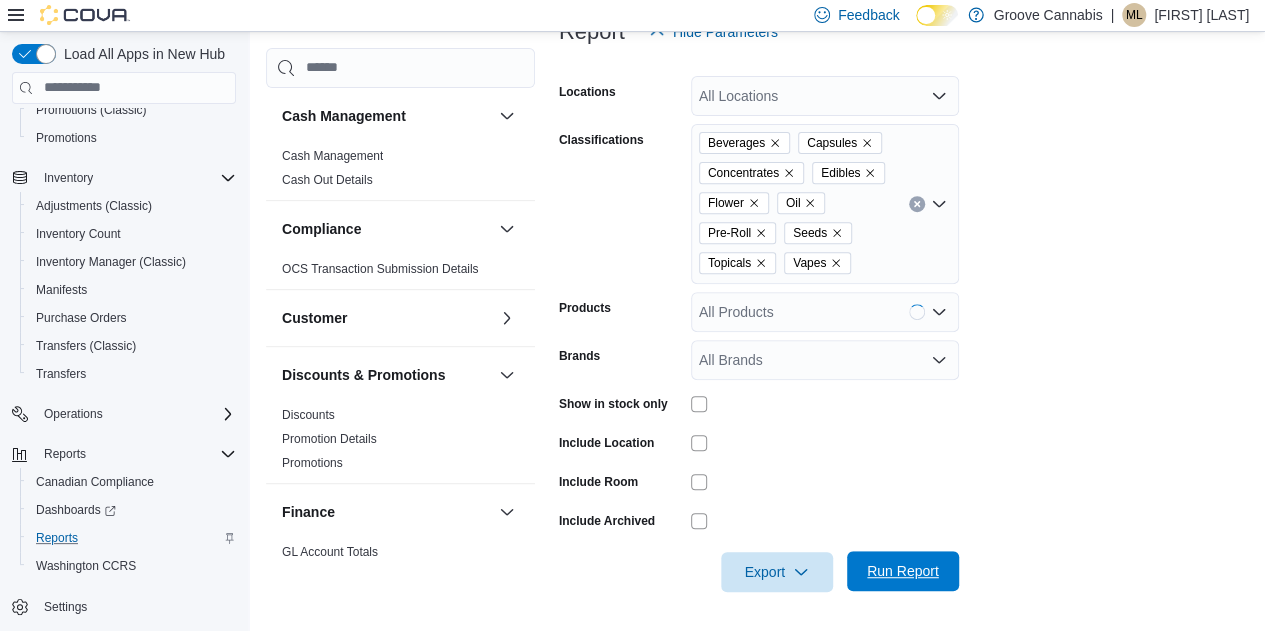 click on "Run Report" at bounding box center (903, 571) 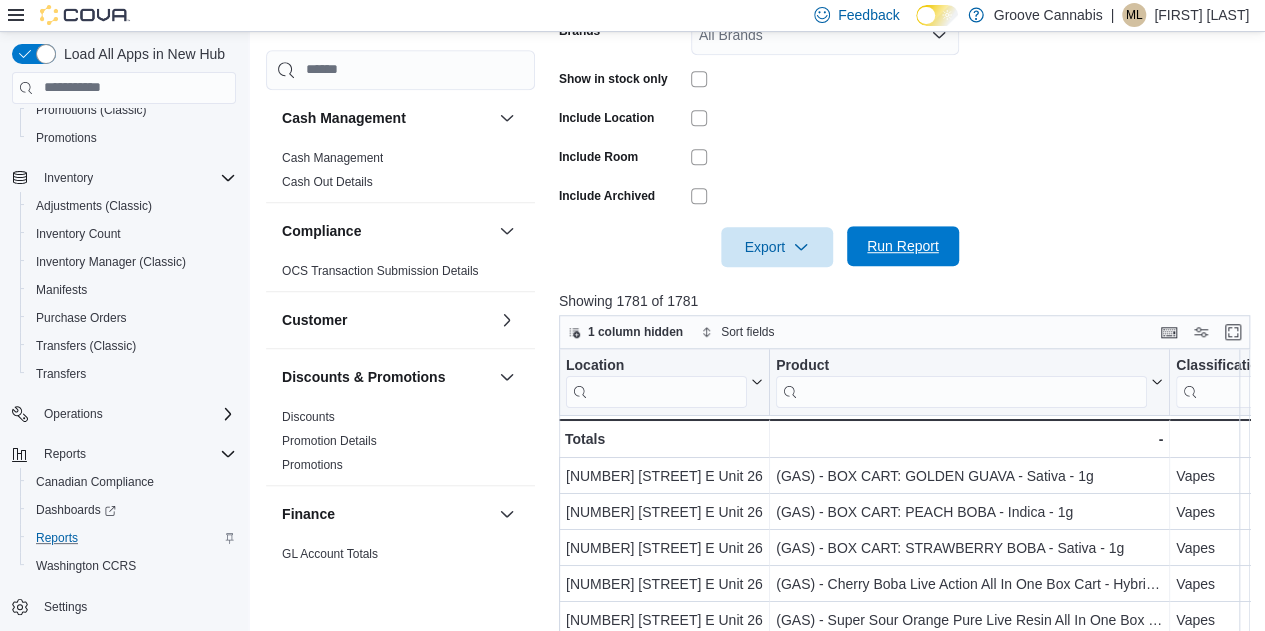 scroll, scrollTop: 634, scrollLeft: 0, axis: vertical 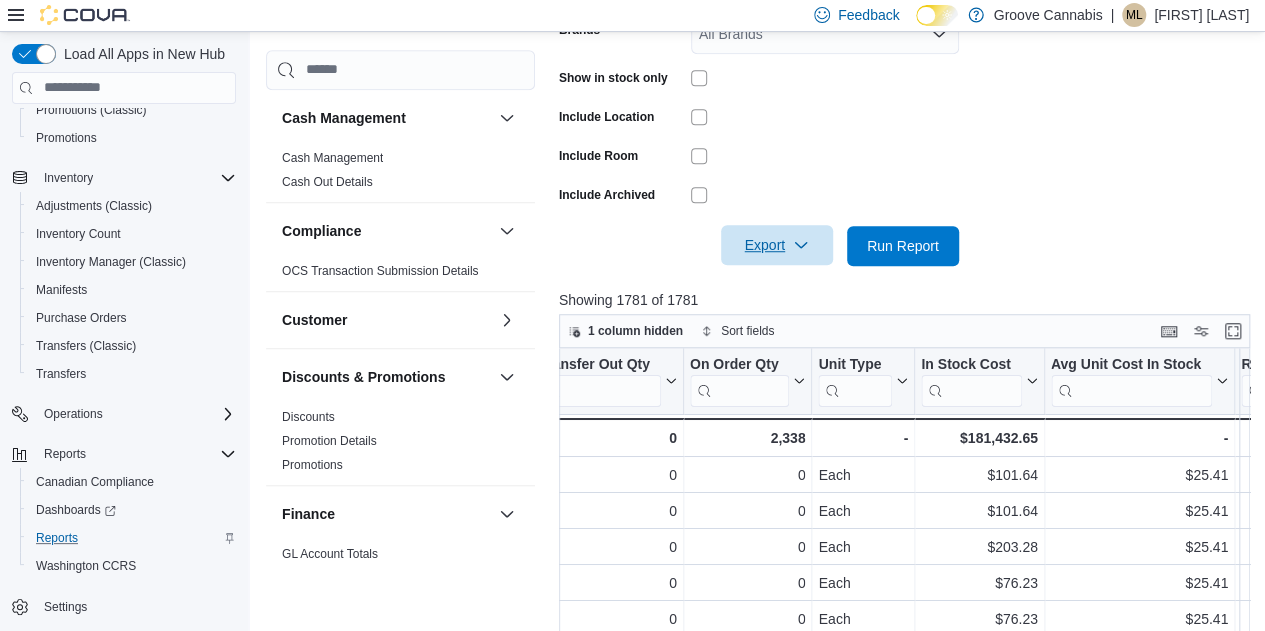 click on "Export" at bounding box center (777, 245) 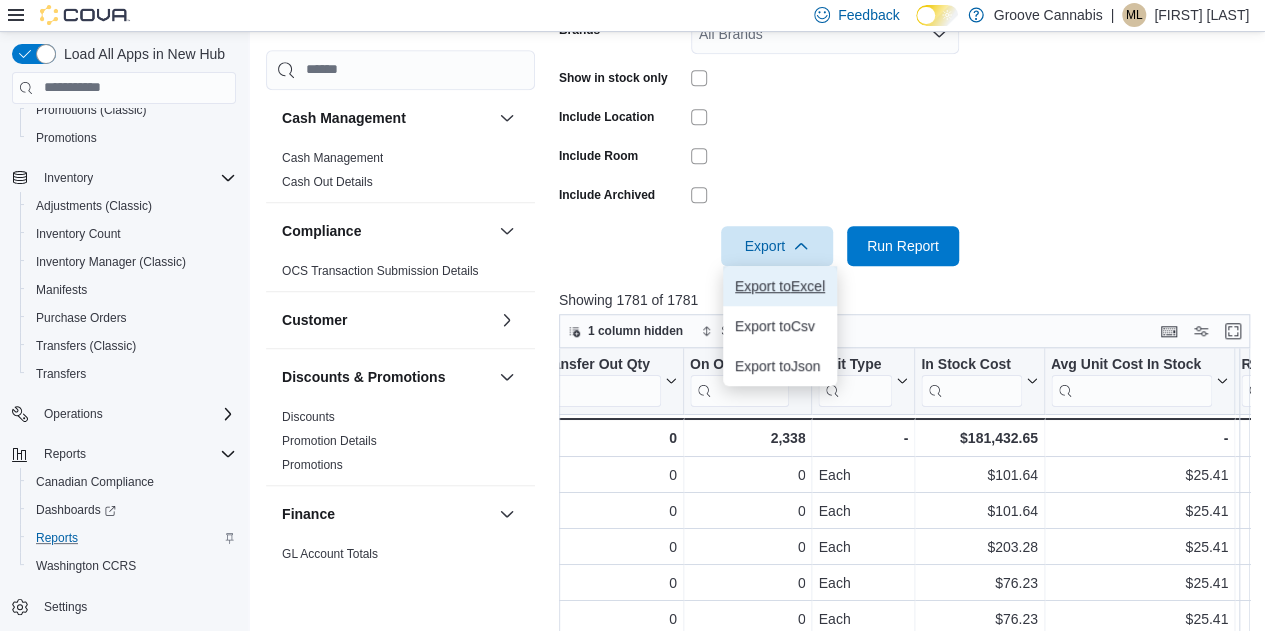 click on "Export to  Excel" at bounding box center (780, 286) 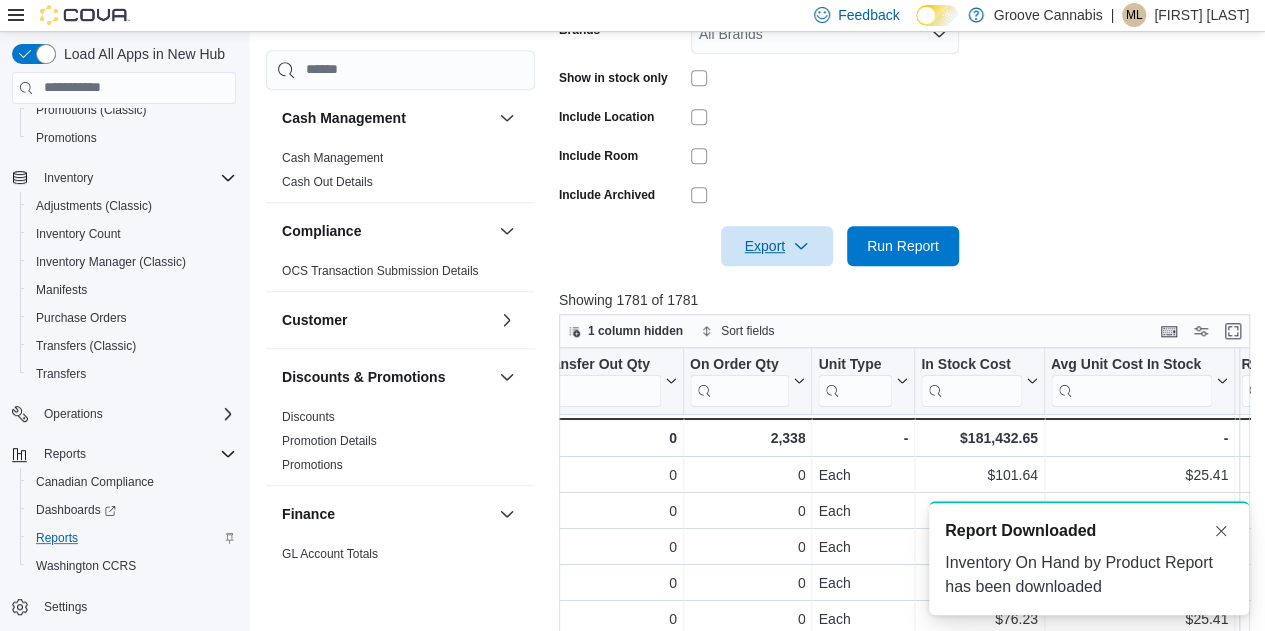 scroll, scrollTop: 0, scrollLeft: 0, axis: both 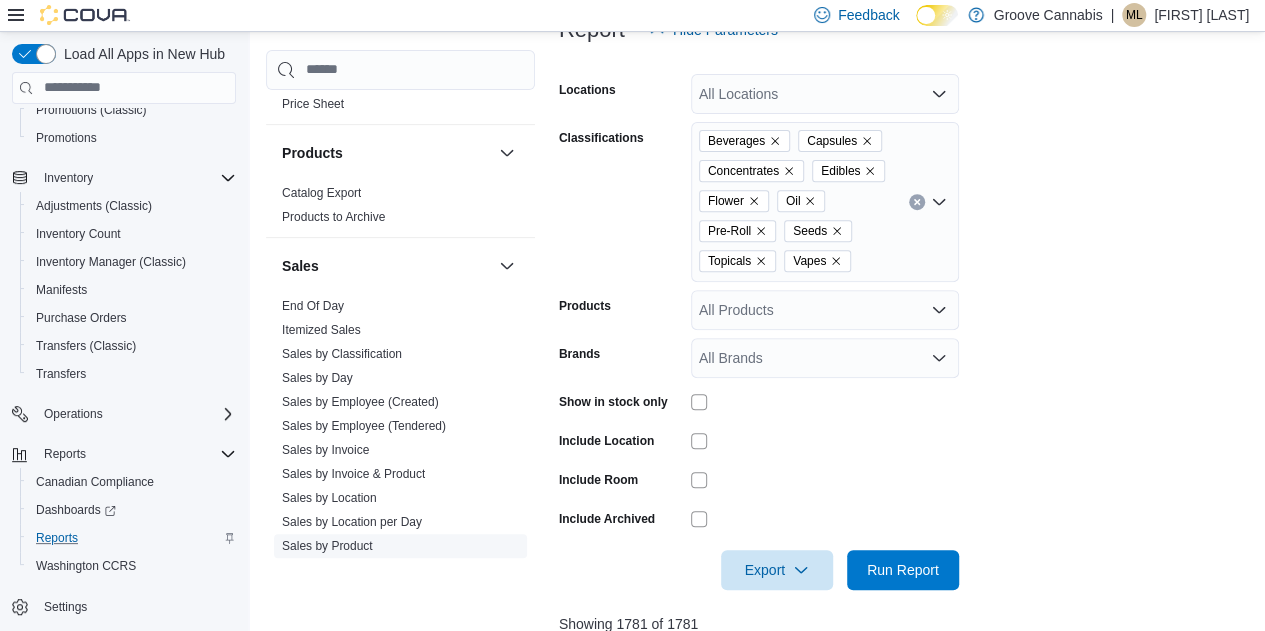 click on "Sales by Product" at bounding box center [327, 546] 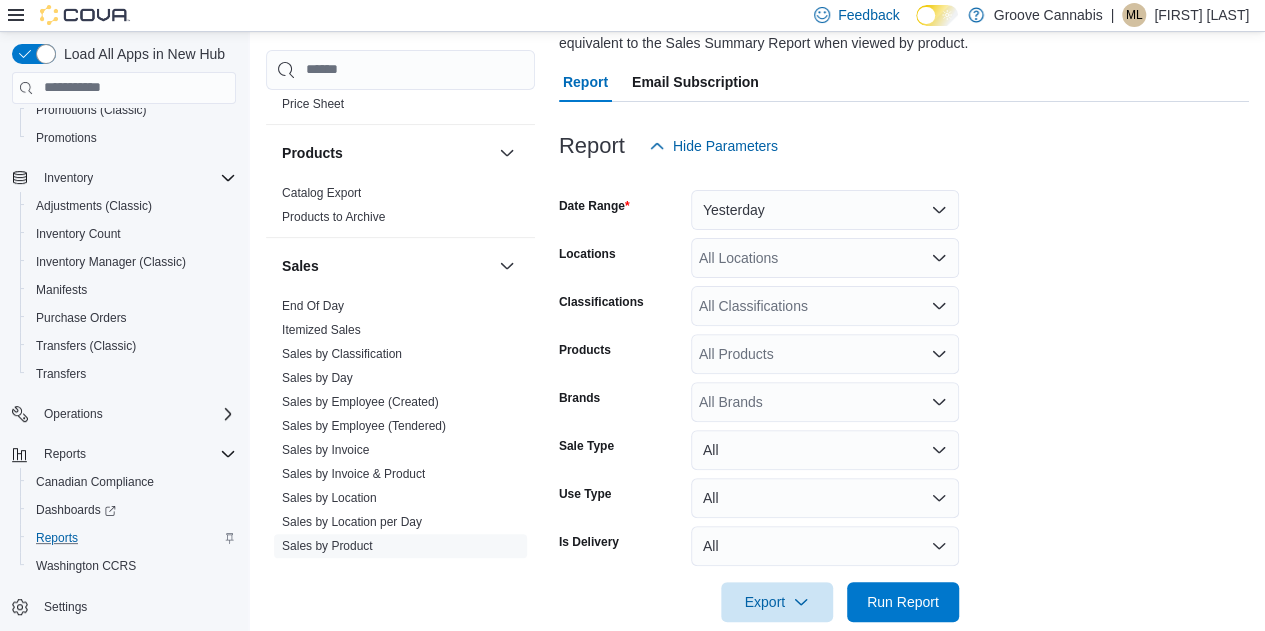 scroll, scrollTop: 176, scrollLeft: 0, axis: vertical 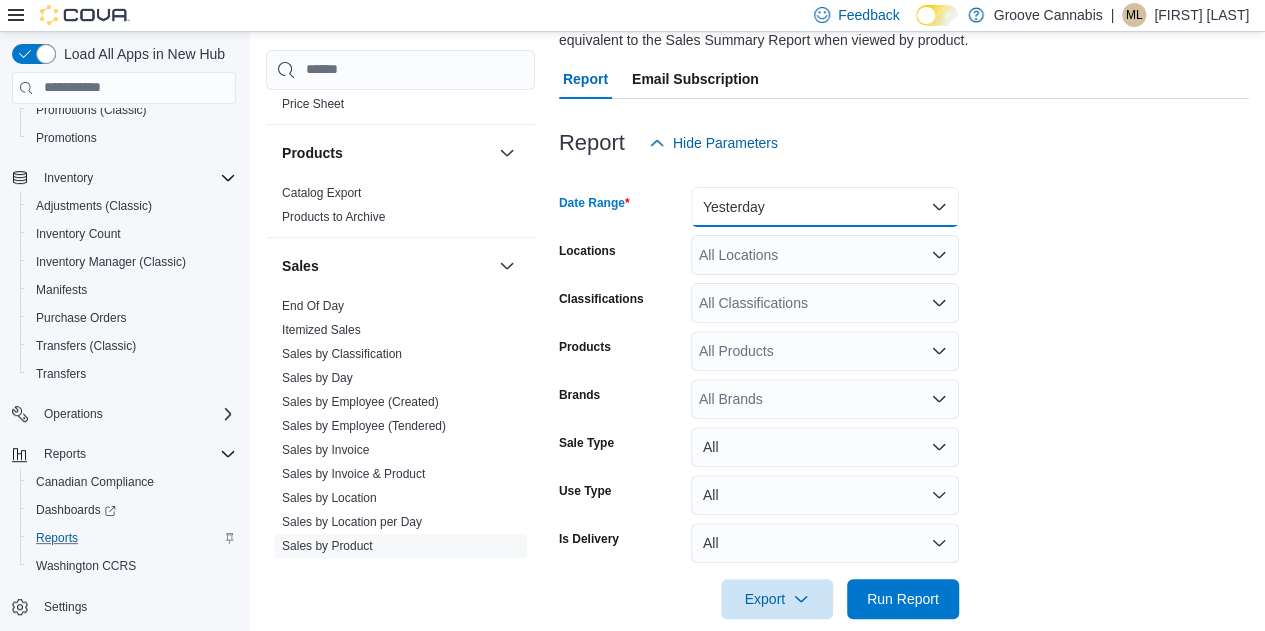 click on "Yesterday" at bounding box center [825, 207] 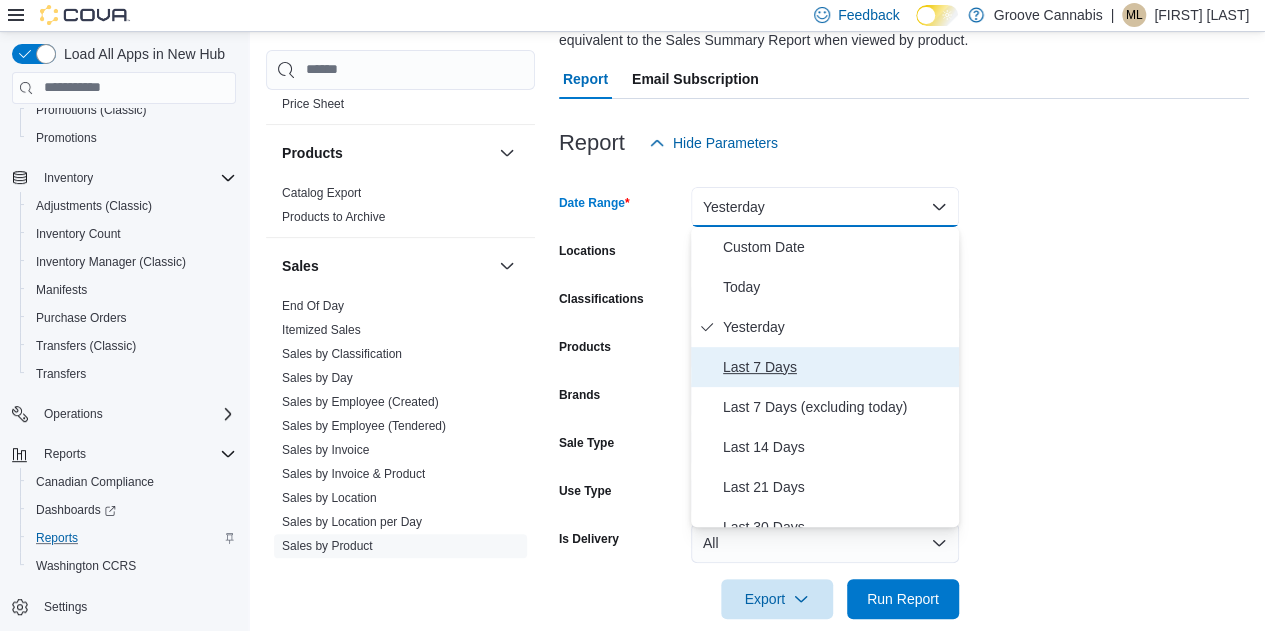 click on "Last 7 Days" at bounding box center (837, 367) 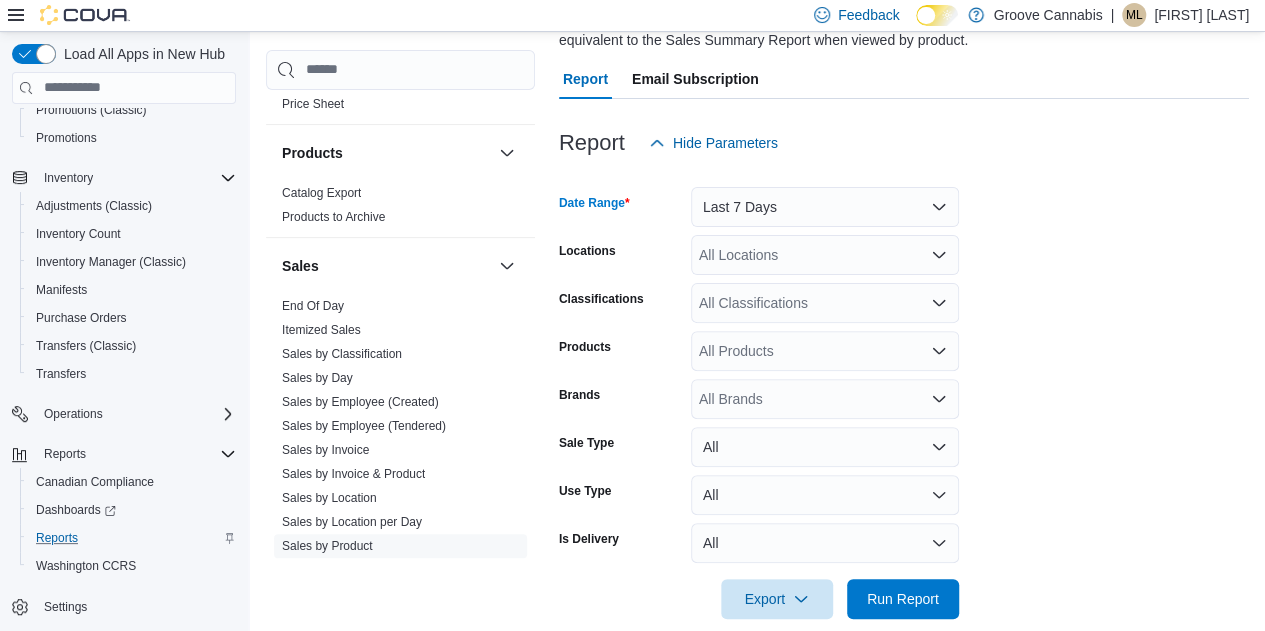 click 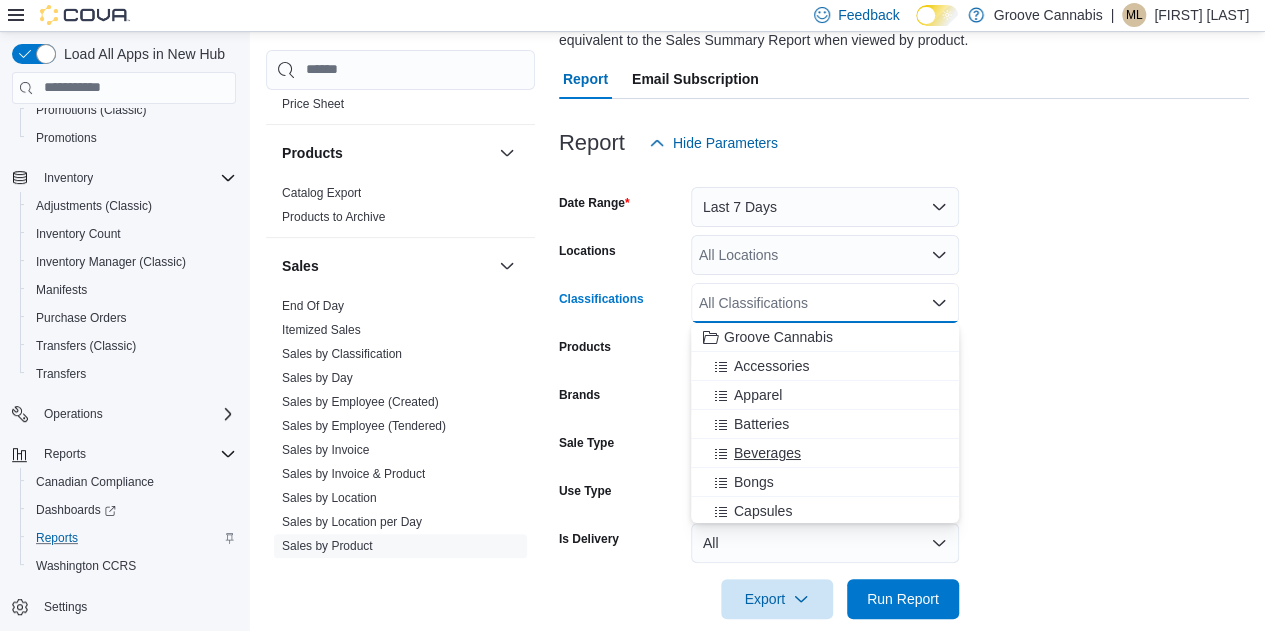 click on "Beverages" at bounding box center [767, 453] 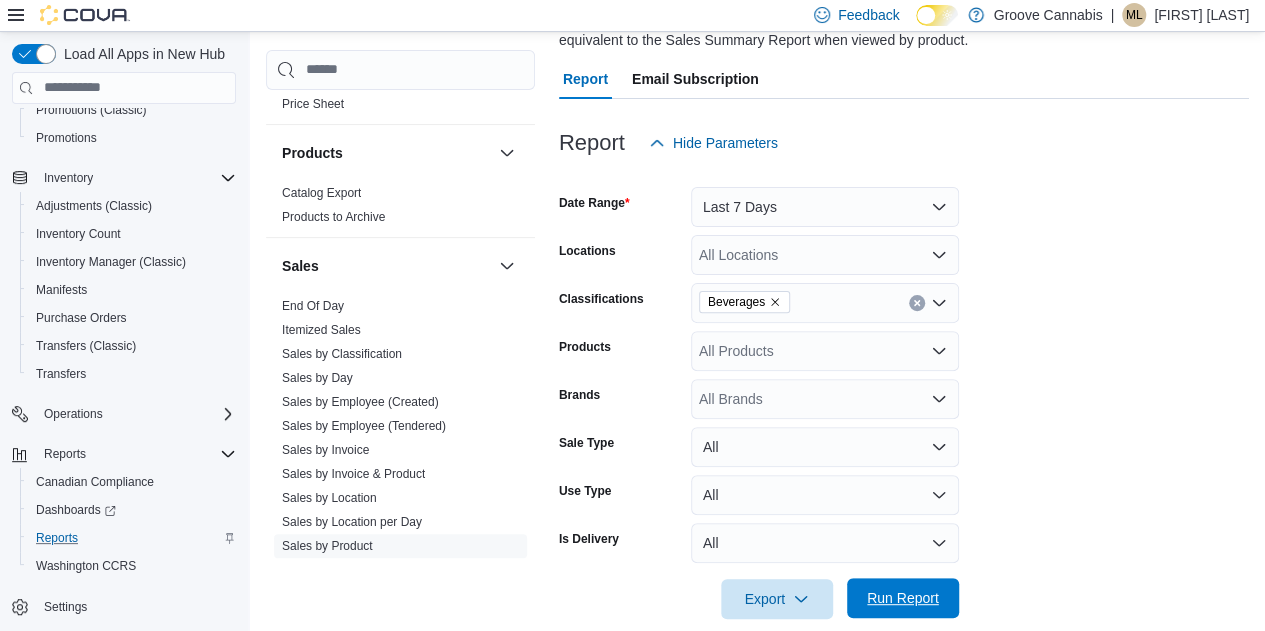 click on "Run Report" at bounding box center [903, 598] 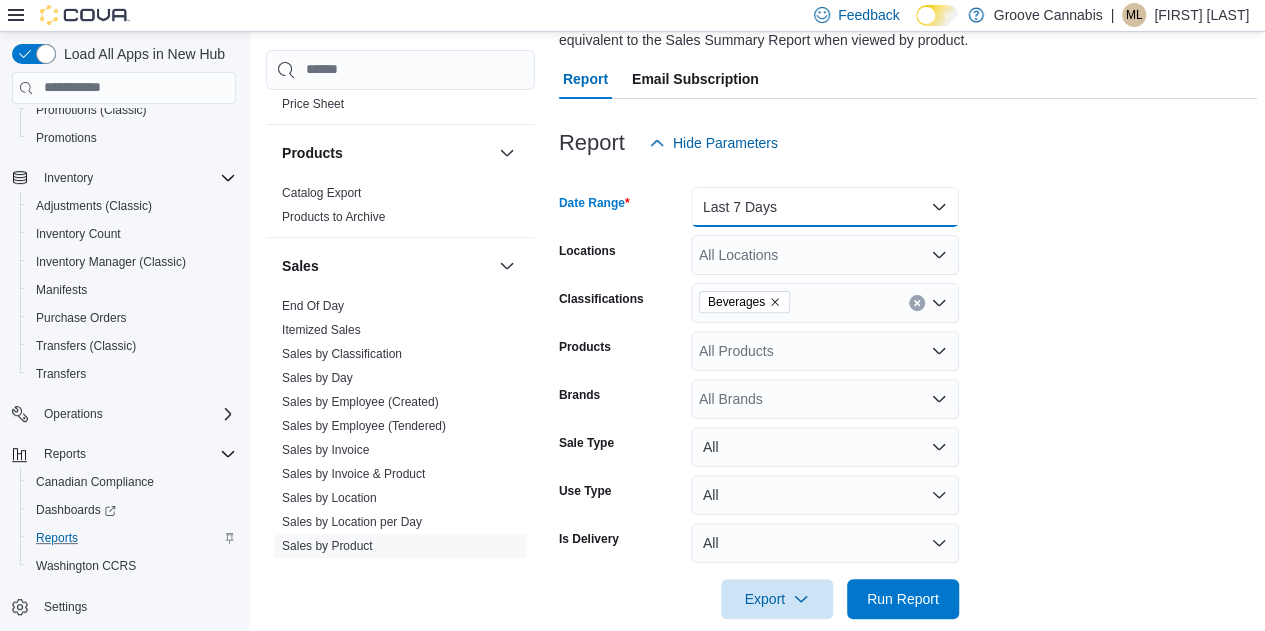 click on "Last 7 Days" at bounding box center [825, 207] 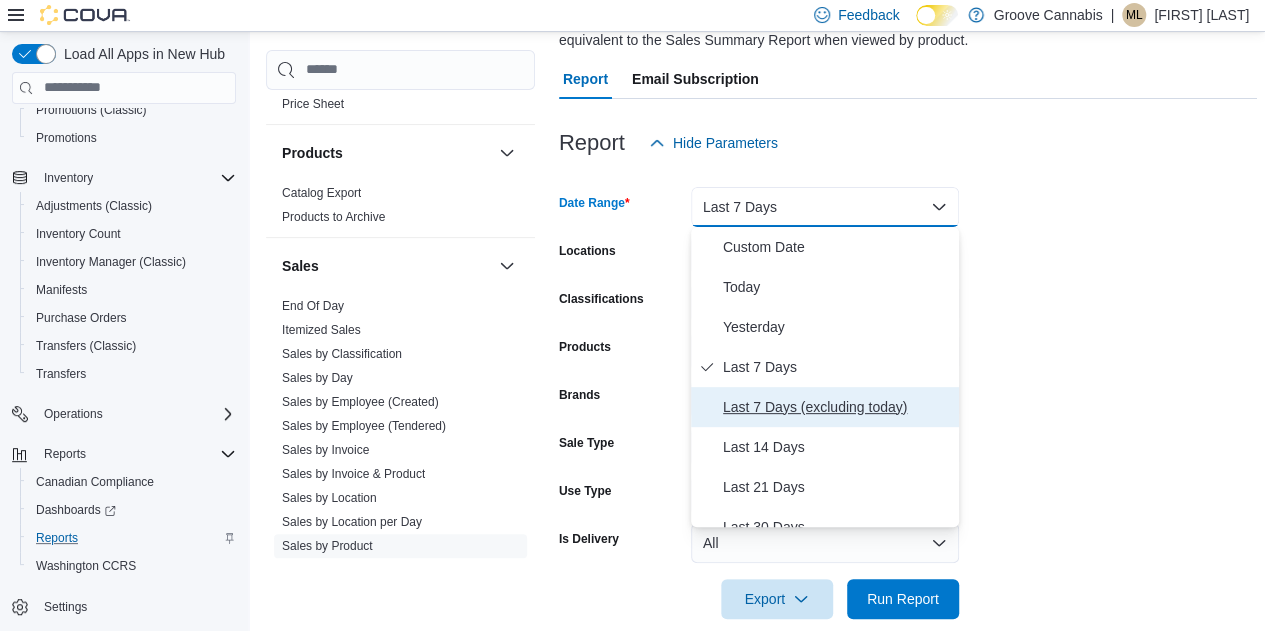 click on "Last 7 Days (excluding today)" at bounding box center [837, 407] 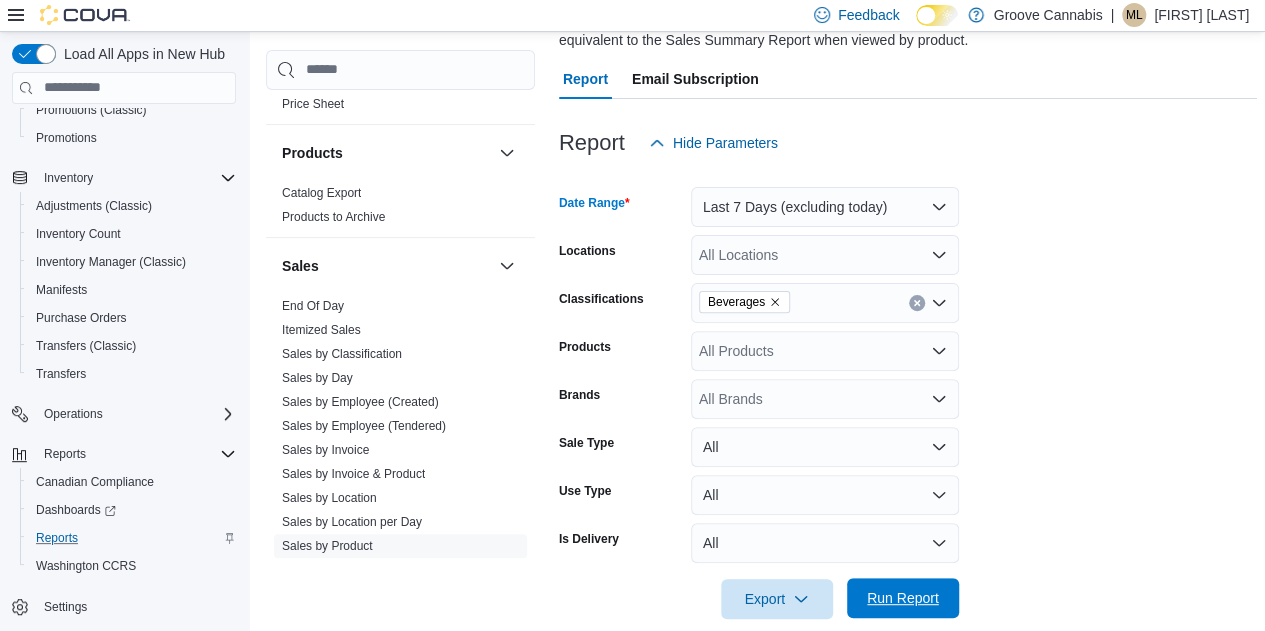 click on "Run Report" at bounding box center (903, 598) 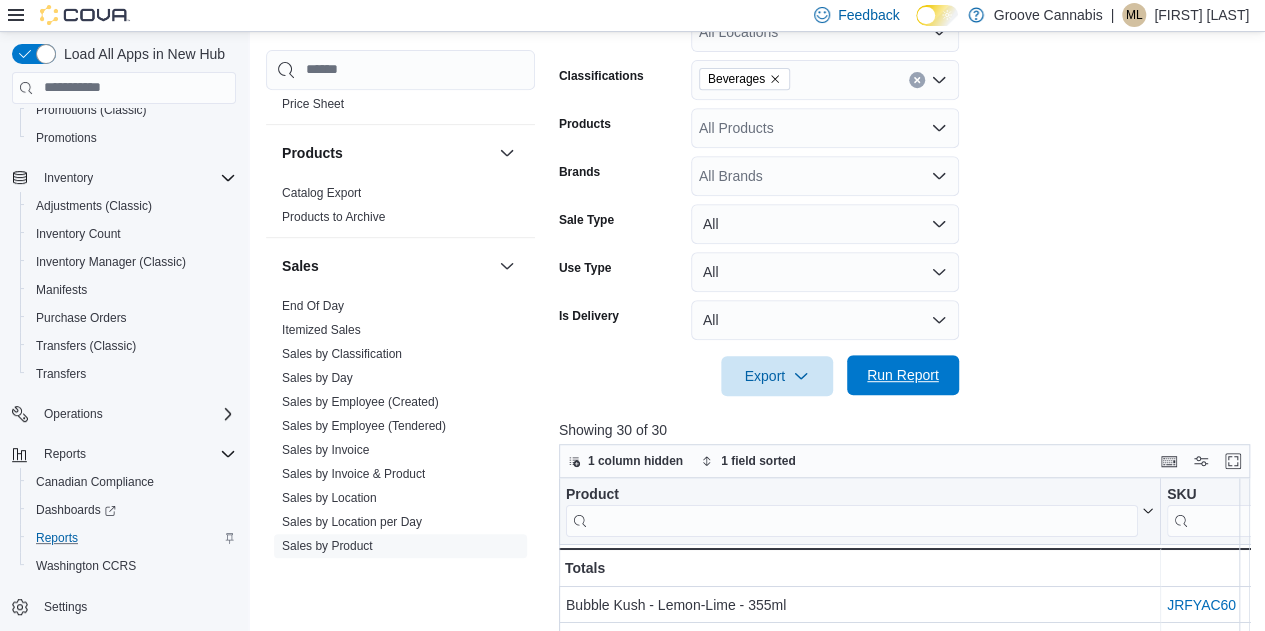 scroll, scrollTop: 407, scrollLeft: 0, axis: vertical 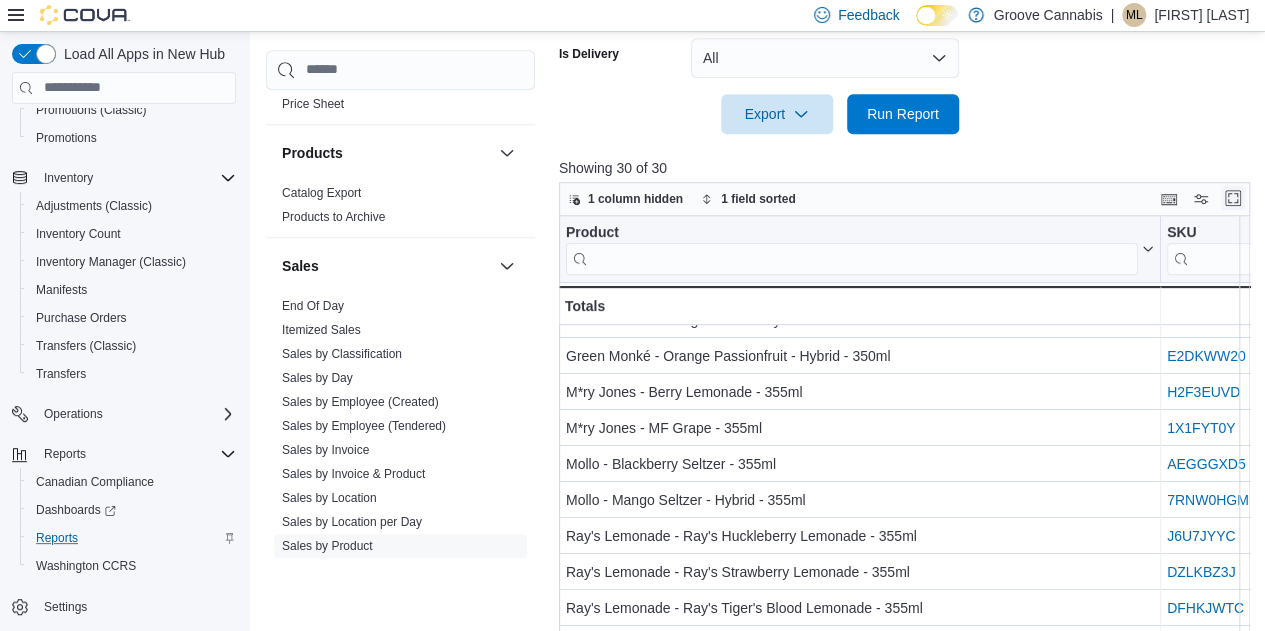 click at bounding box center (1233, 198) 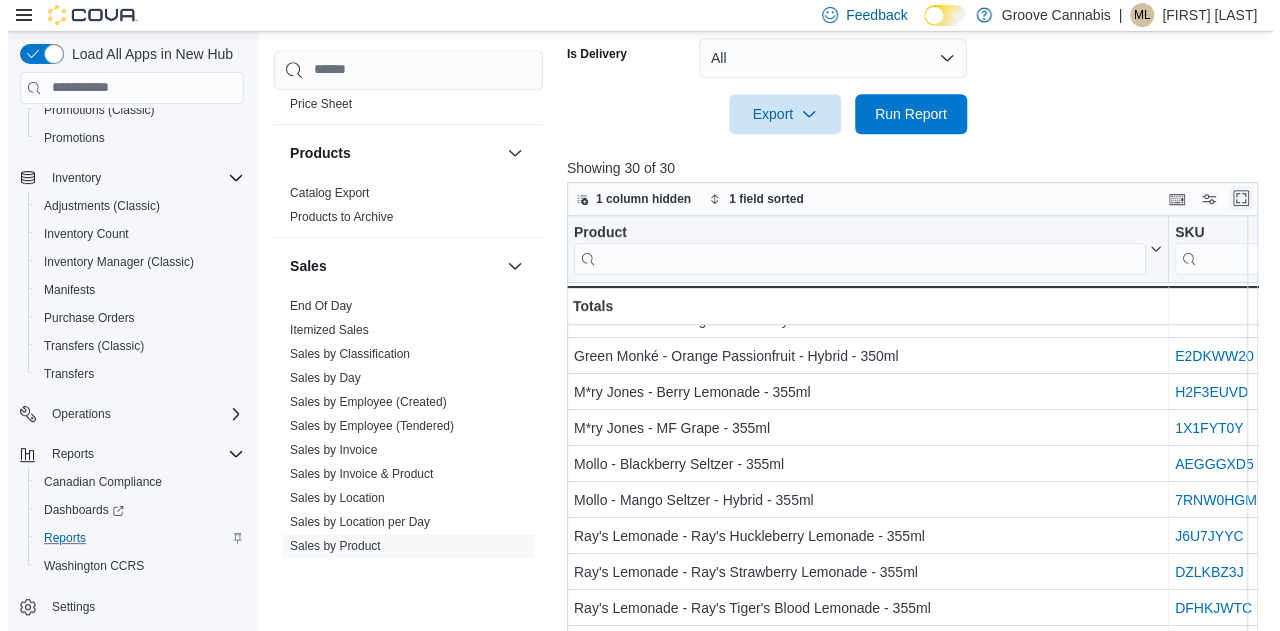scroll, scrollTop: 0, scrollLeft: 0, axis: both 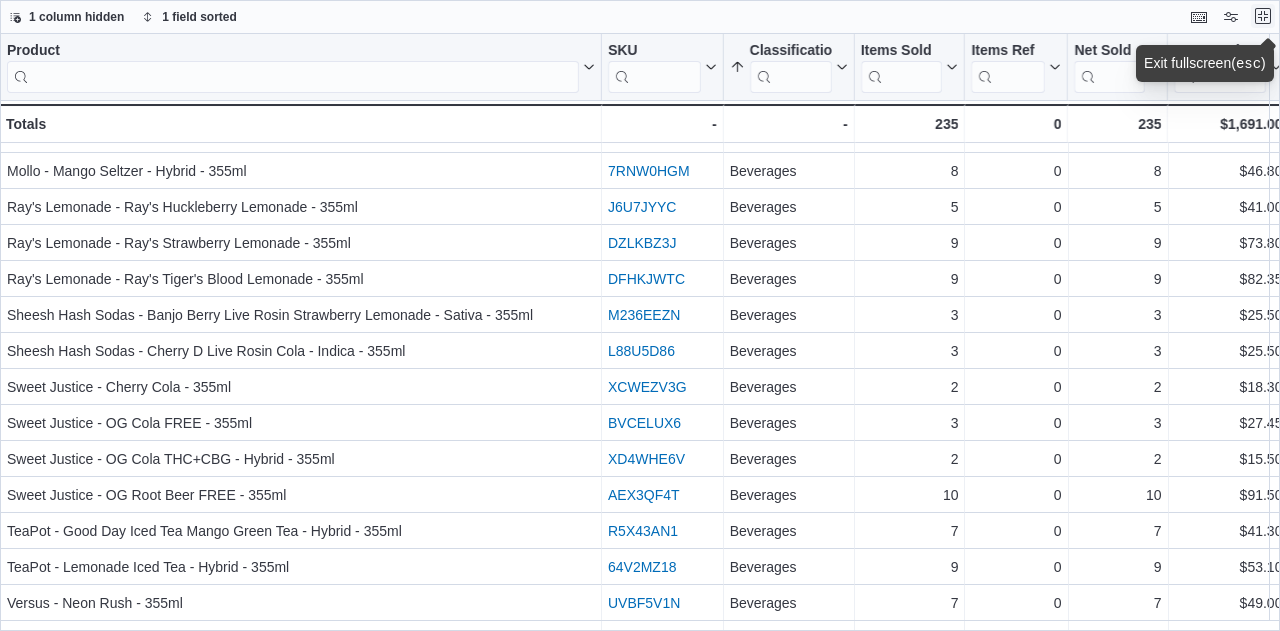 click at bounding box center (1263, 16) 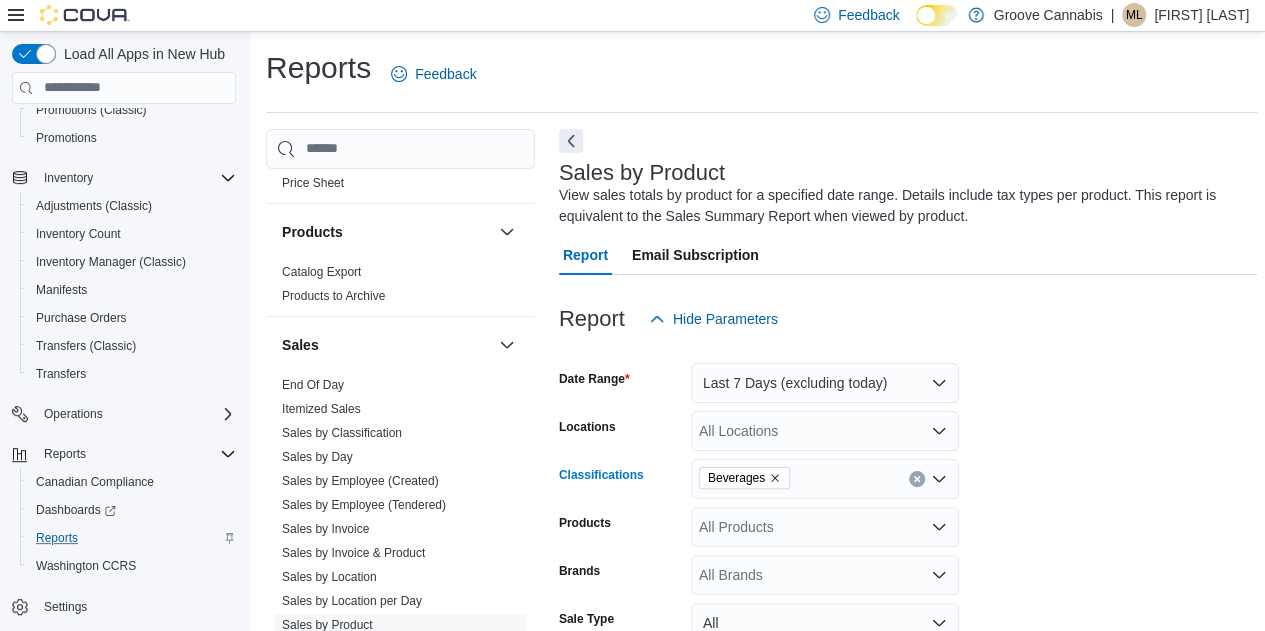 click 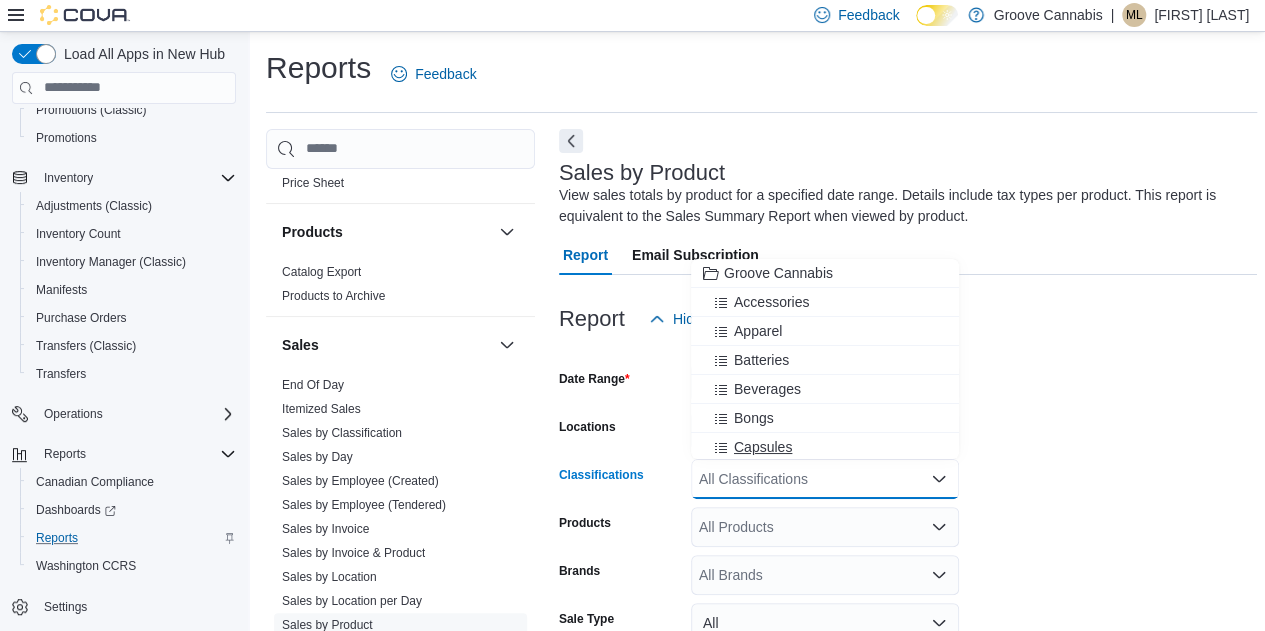 click on "Capsules" at bounding box center [763, 447] 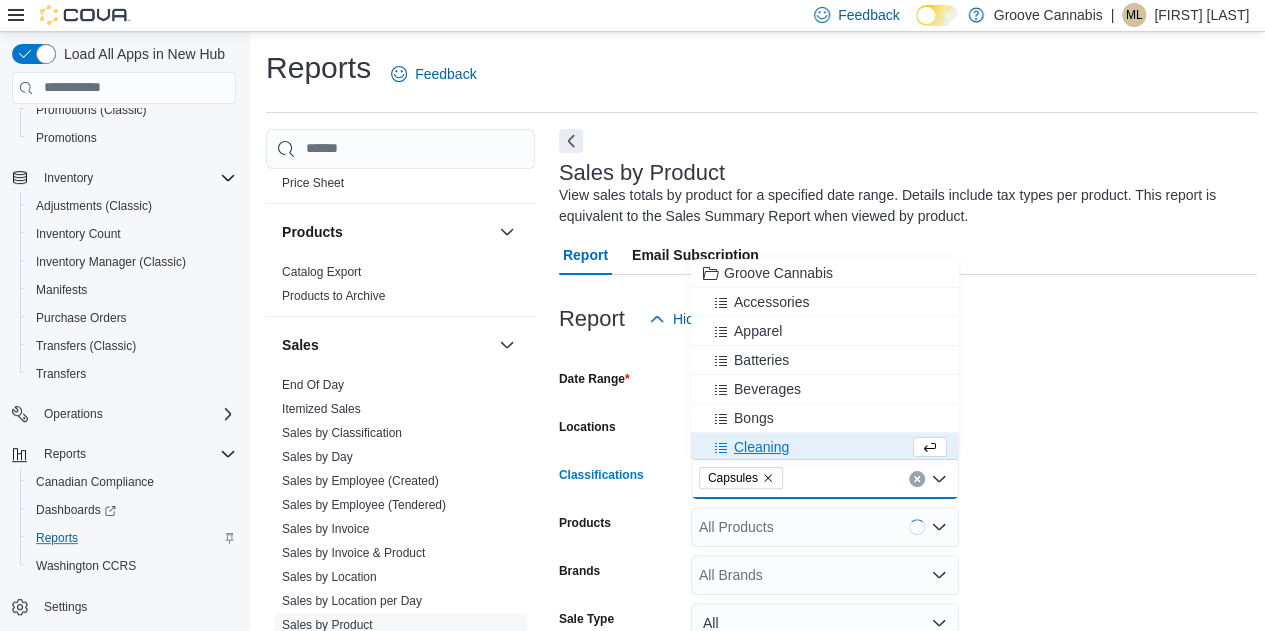 scroll, scrollTop: 3, scrollLeft: 0, axis: vertical 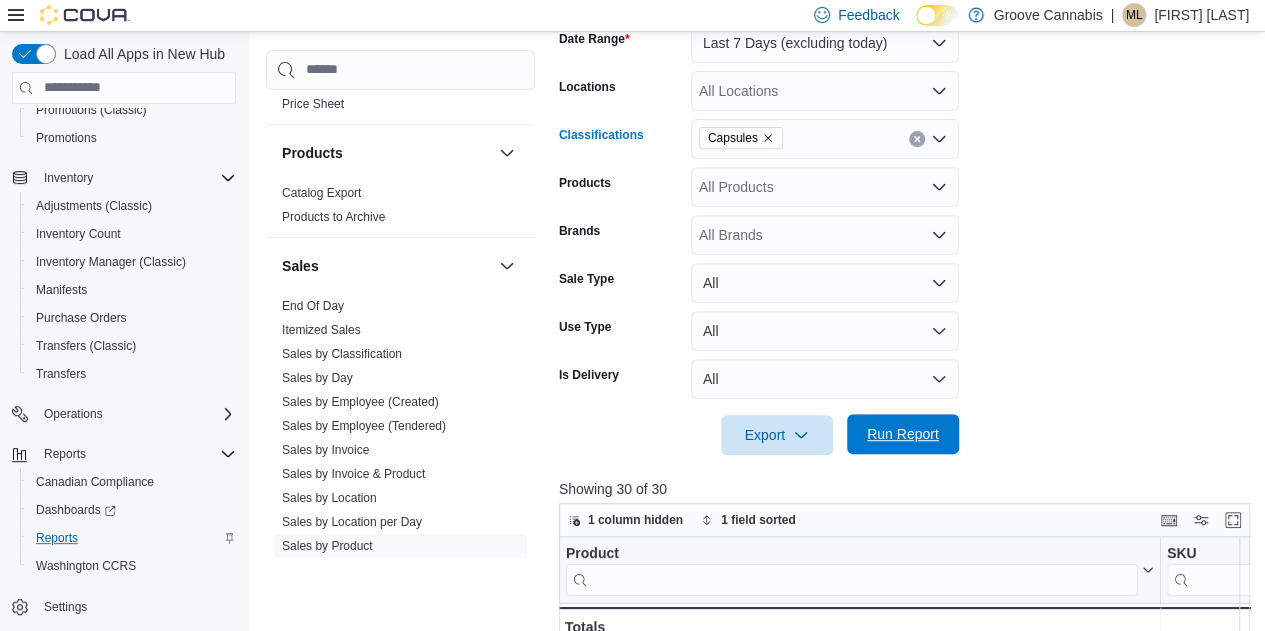 click on "Run Report" at bounding box center (903, 434) 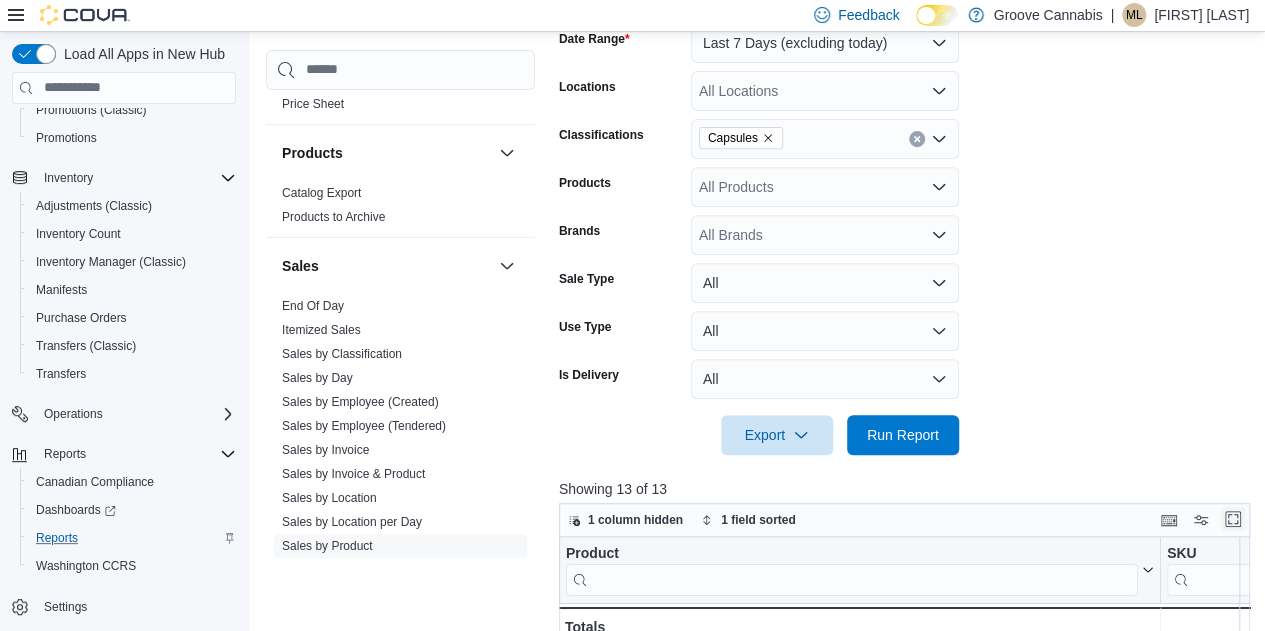 click at bounding box center (1233, 519) 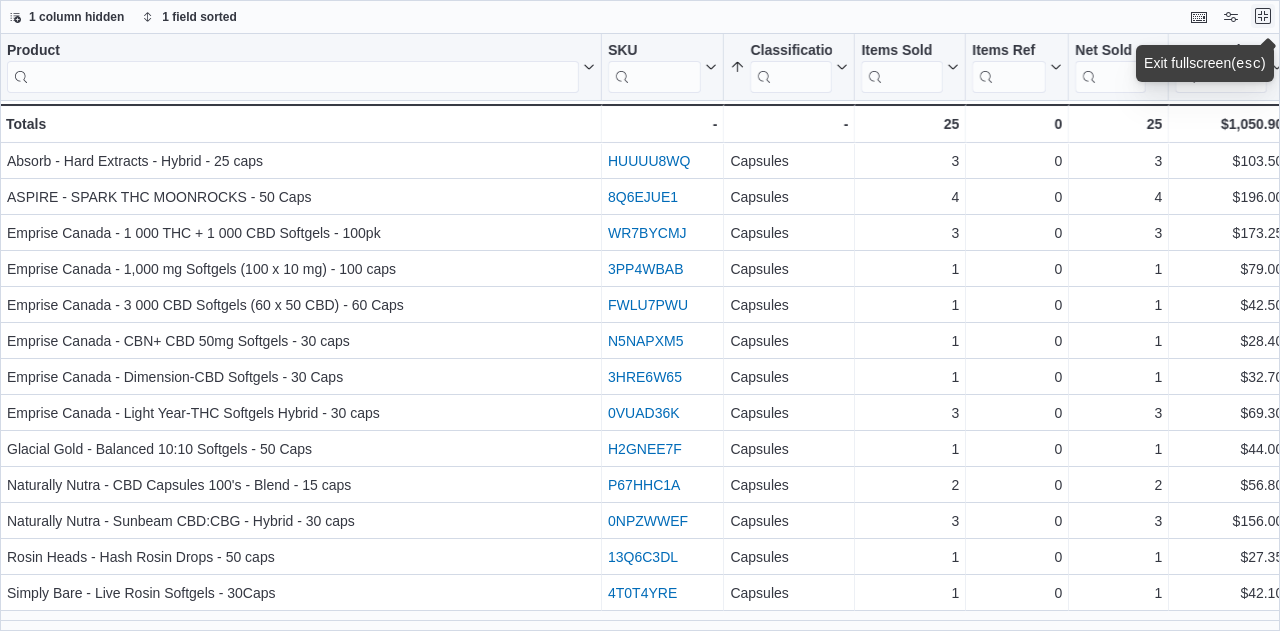 click at bounding box center [1263, 16] 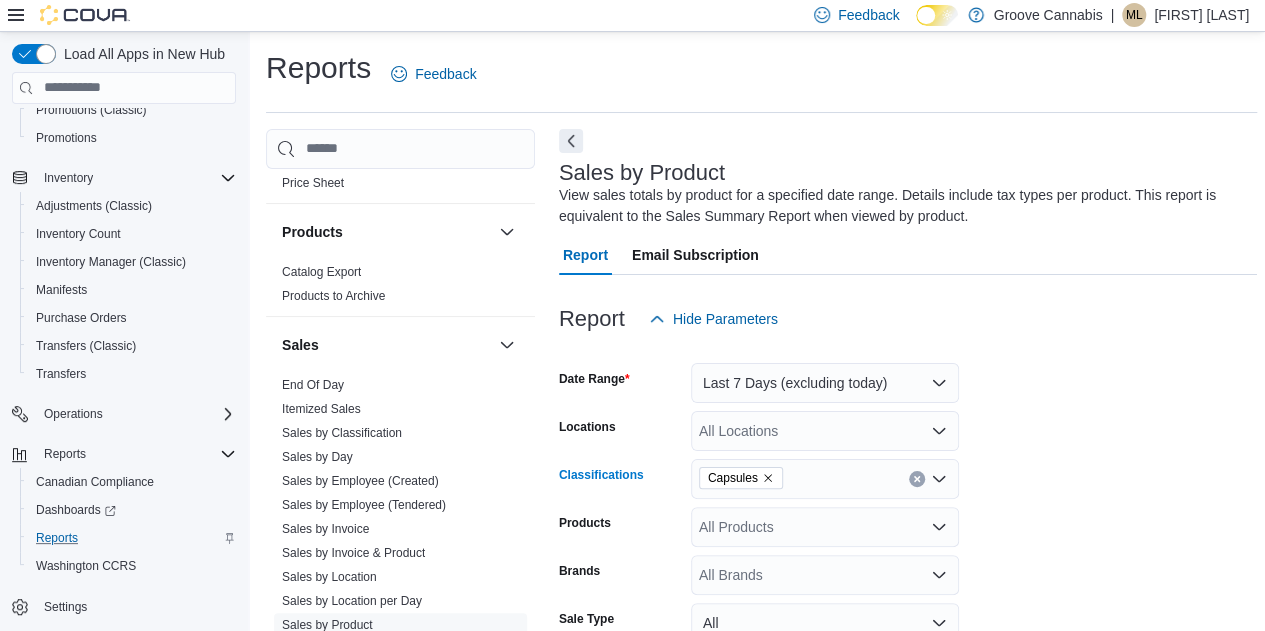 click 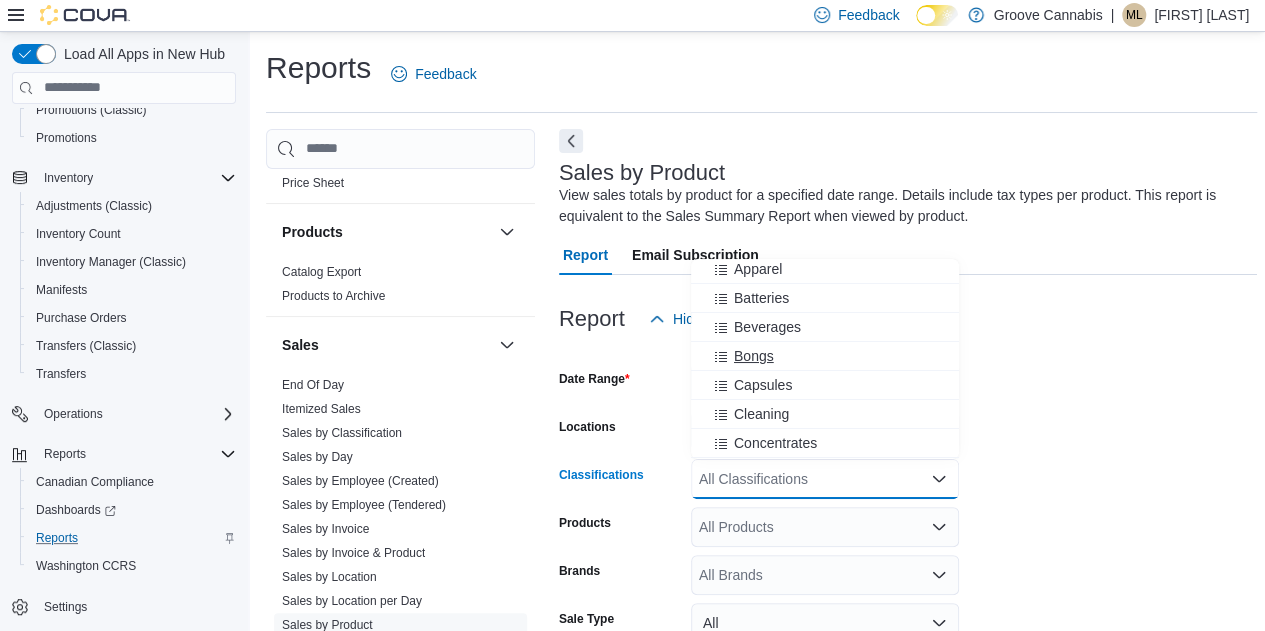 scroll, scrollTop: 63, scrollLeft: 0, axis: vertical 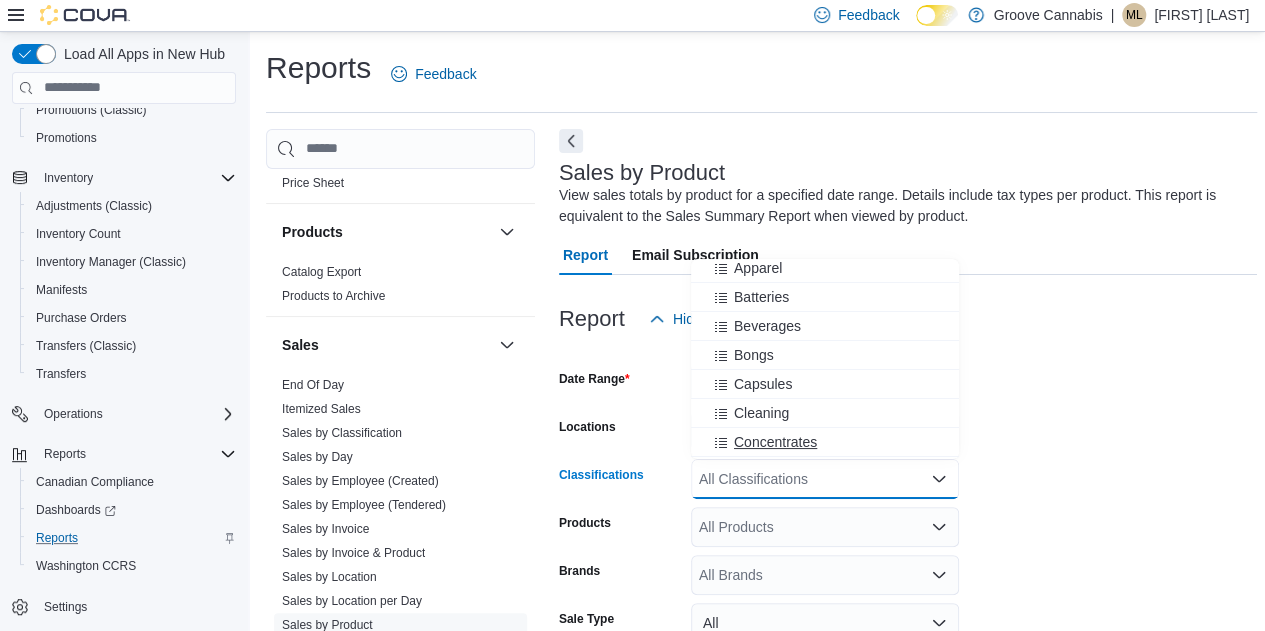 click on "Concentrates" at bounding box center [775, 442] 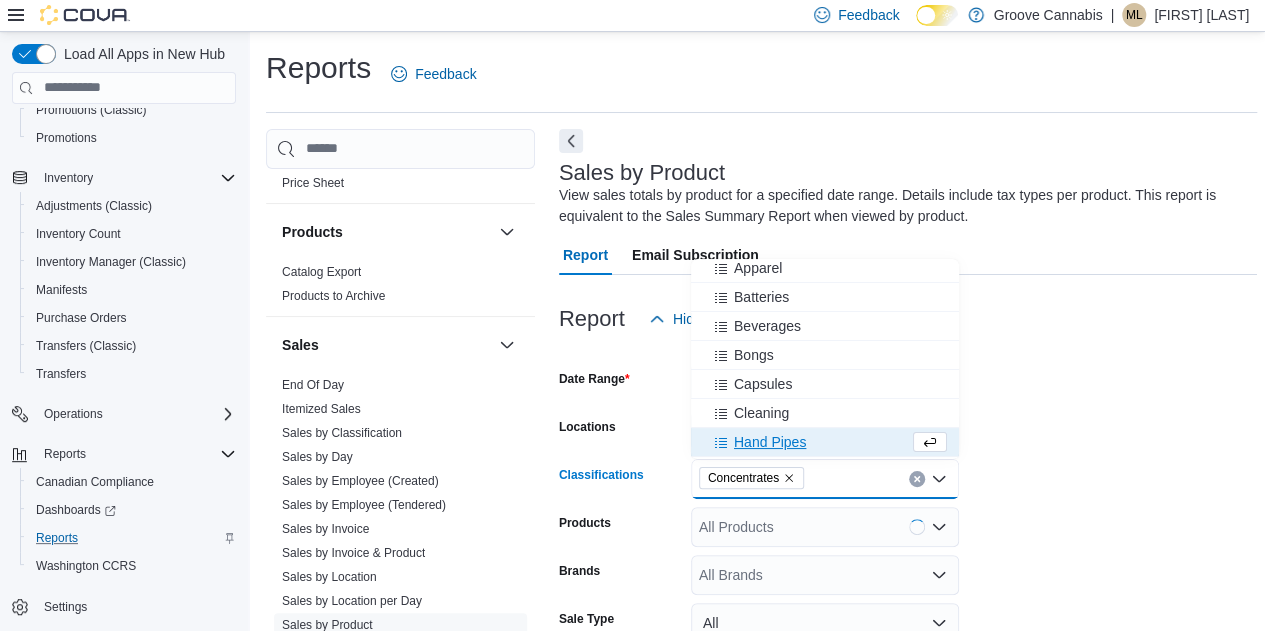 click on "Date Range Last 7 Days (excluding today) Locations All Locations Classifications Concentrates Combo box. Selected. Concentrates. Press Backspace to delete Concentrates. Combo box input. All Classifications. Type some text or, to display a list of choices, press Down Arrow. To exit the list of choices, press Escape. Products All Products Brands All Brands Sale Type All Use Type All Is Delivery All Export  Run Report" at bounding box center (908, 567) 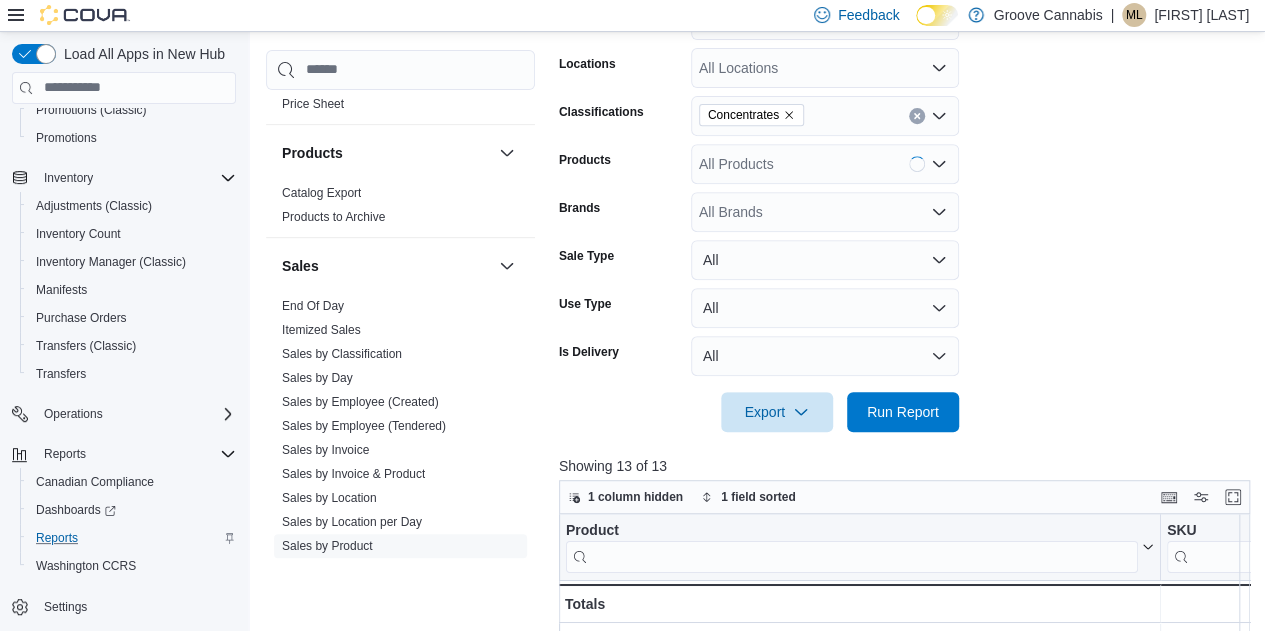 scroll, scrollTop: 414, scrollLeft: 0, axis: vertical 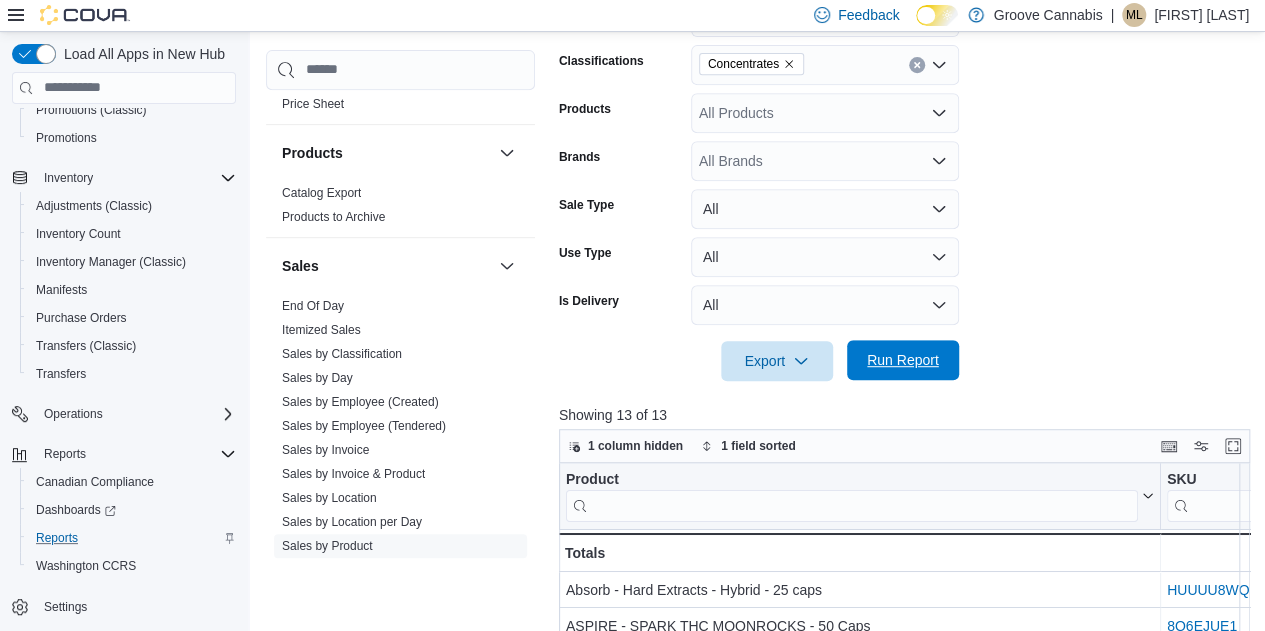 click on "Run Report" at bounding box center (903, 360) 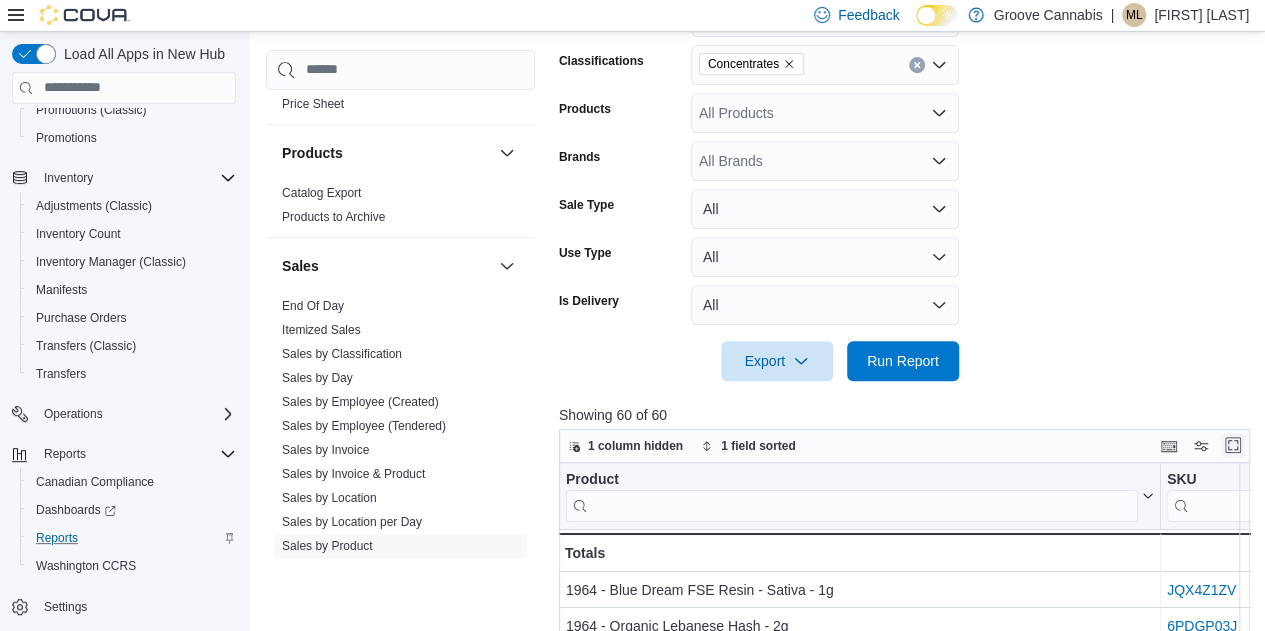 click at bounding box center (1233, 445) 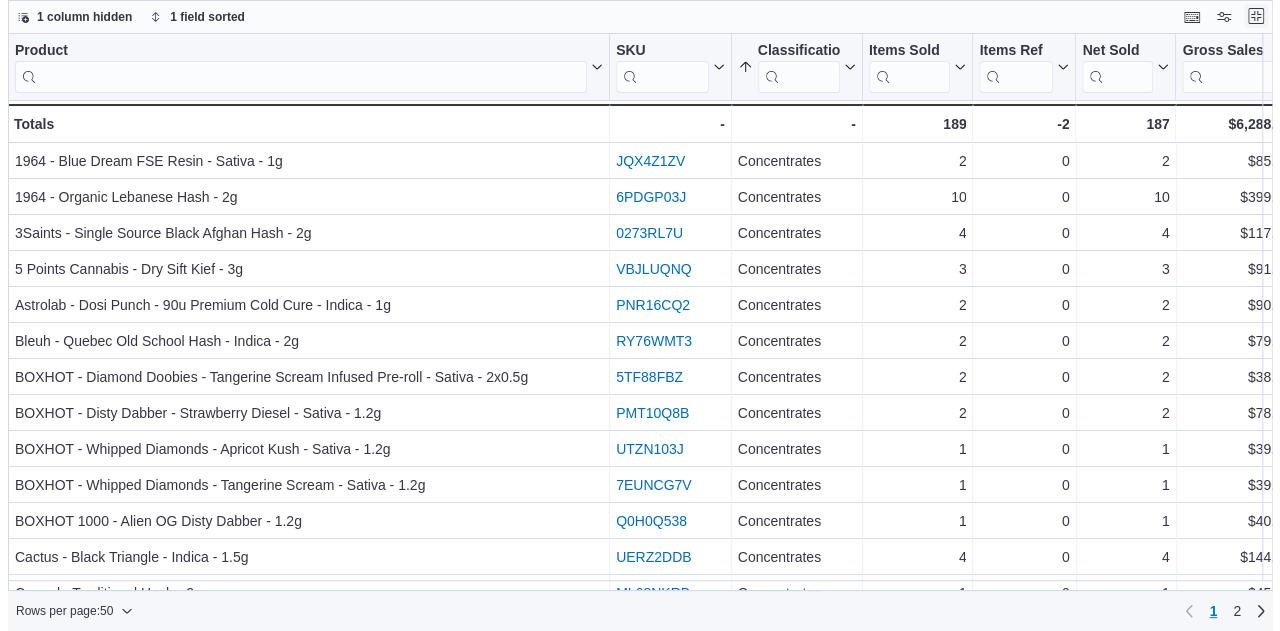 scroll, scrollTop: 0, scrollLeft: 0, axis: both 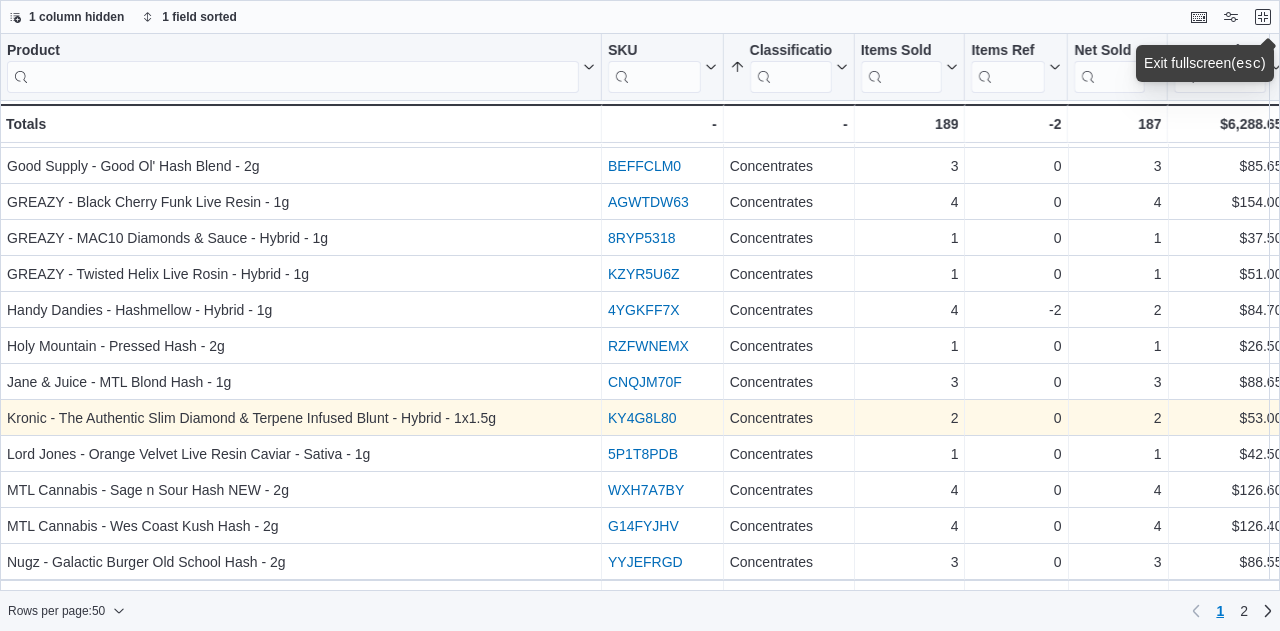 click on "KY4G8L80" at bounding box center (642, 418) 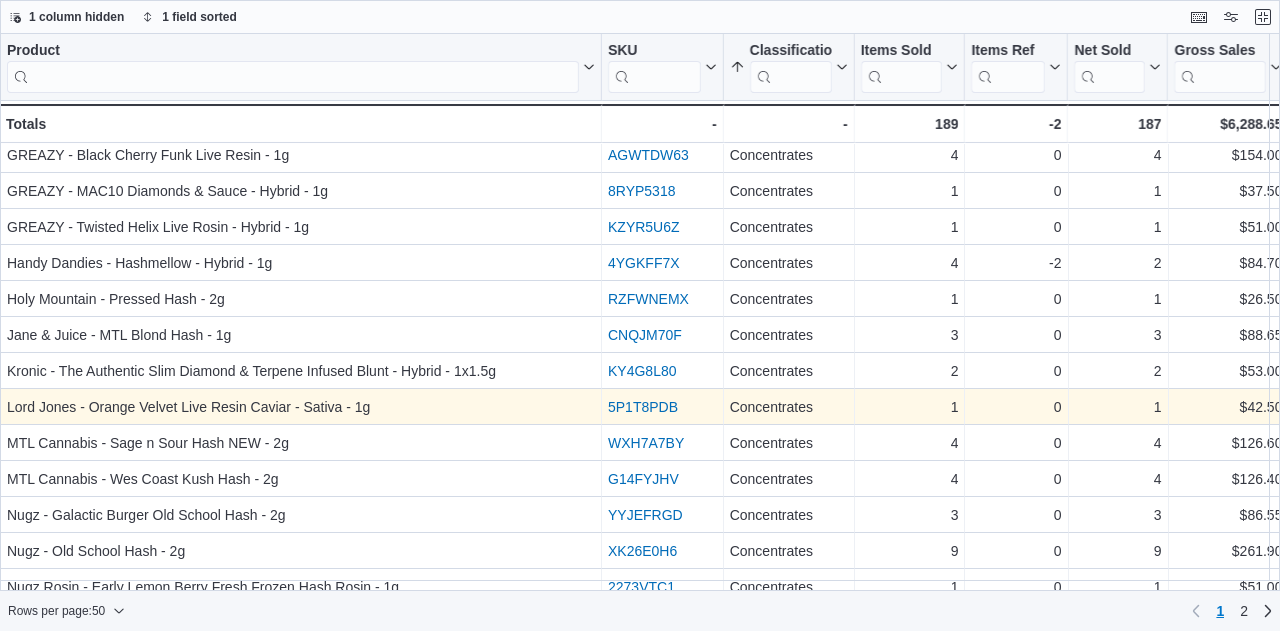 scroll, scrollTop: 845, scrollLeft: 0, axis: vertical 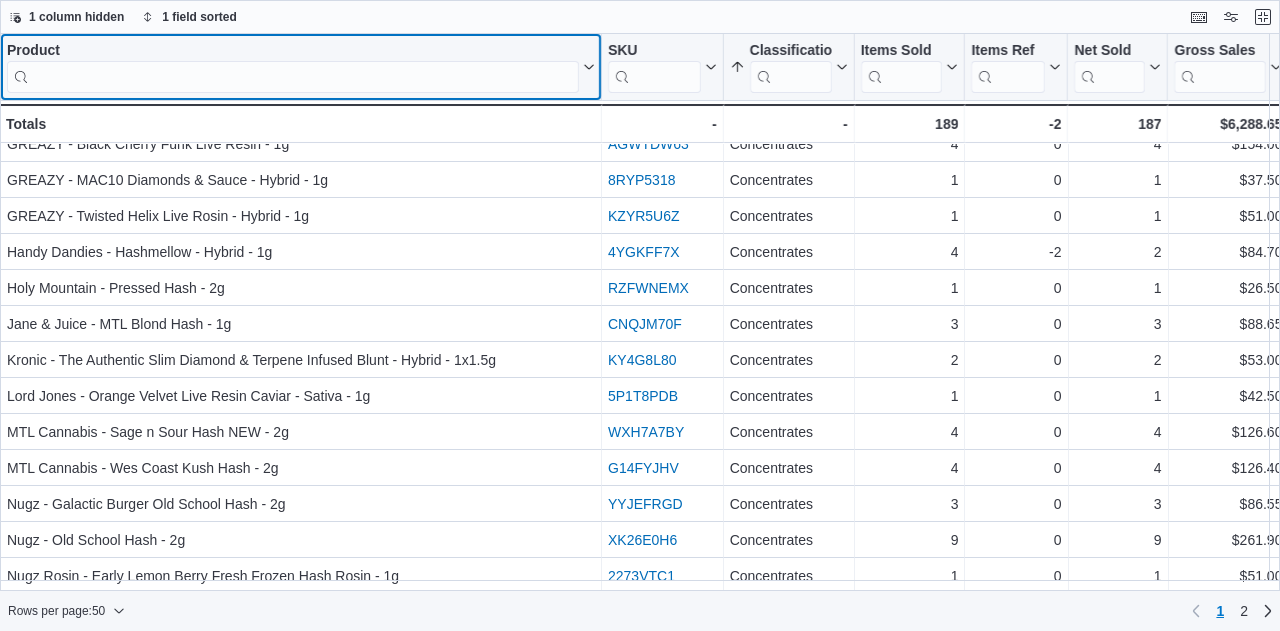 click at bounding box center [293, 77] 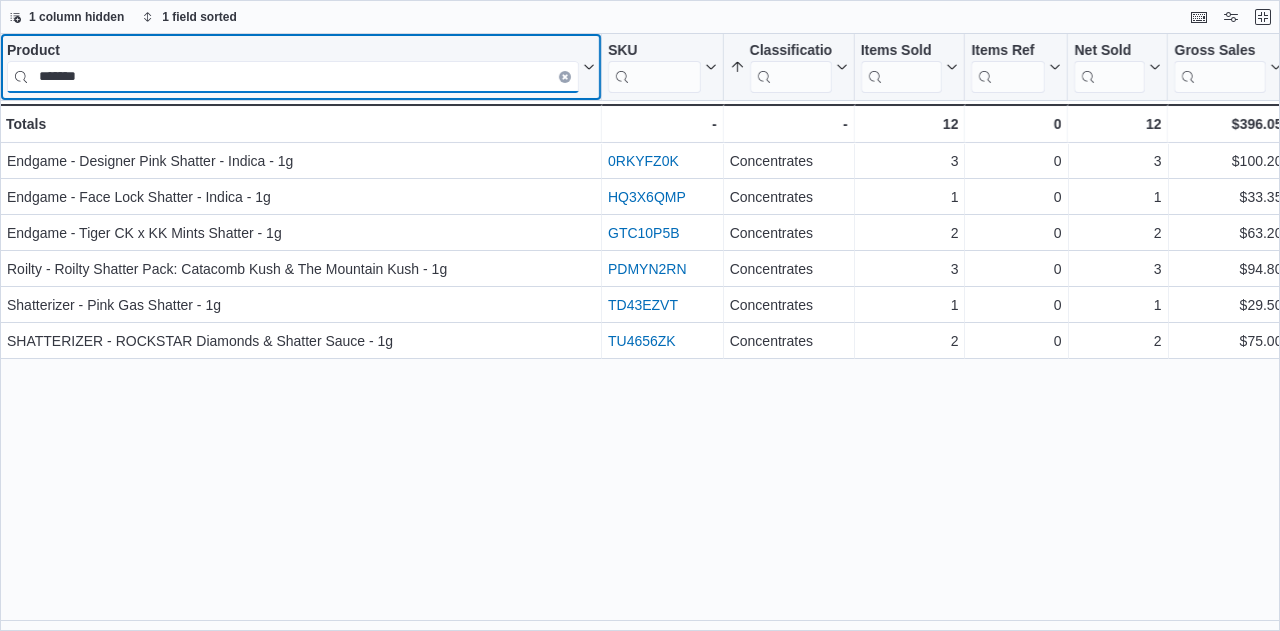 scroll, scrollTop: 0, scrollLeft: 0, axis: both 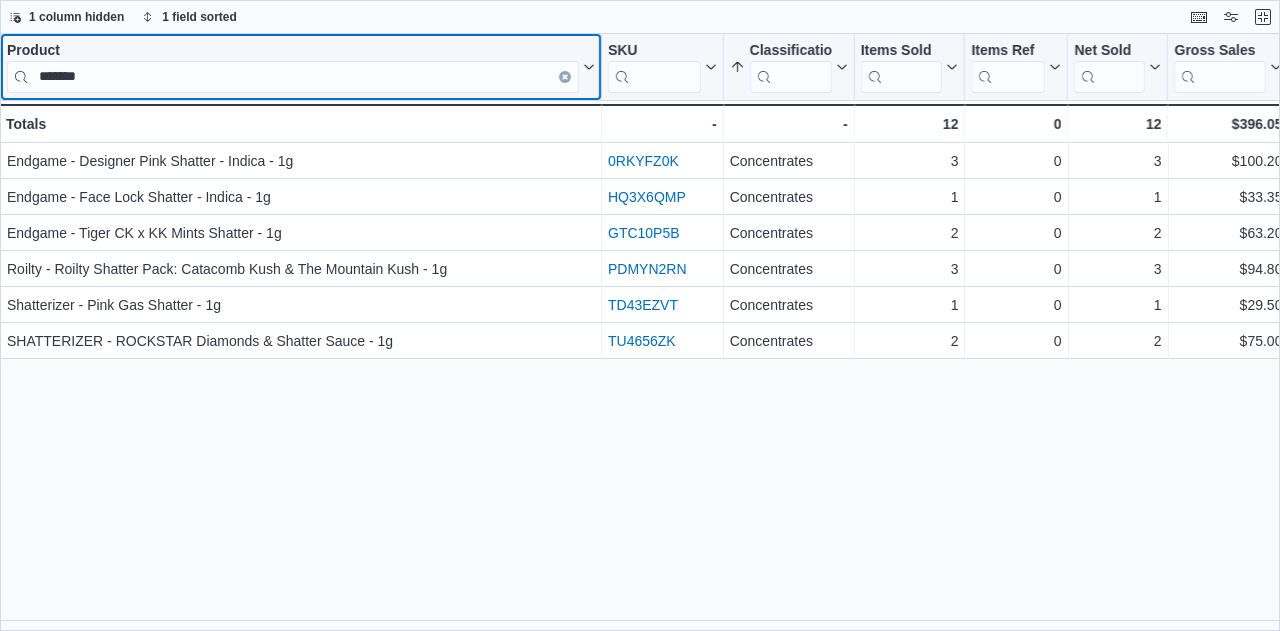click 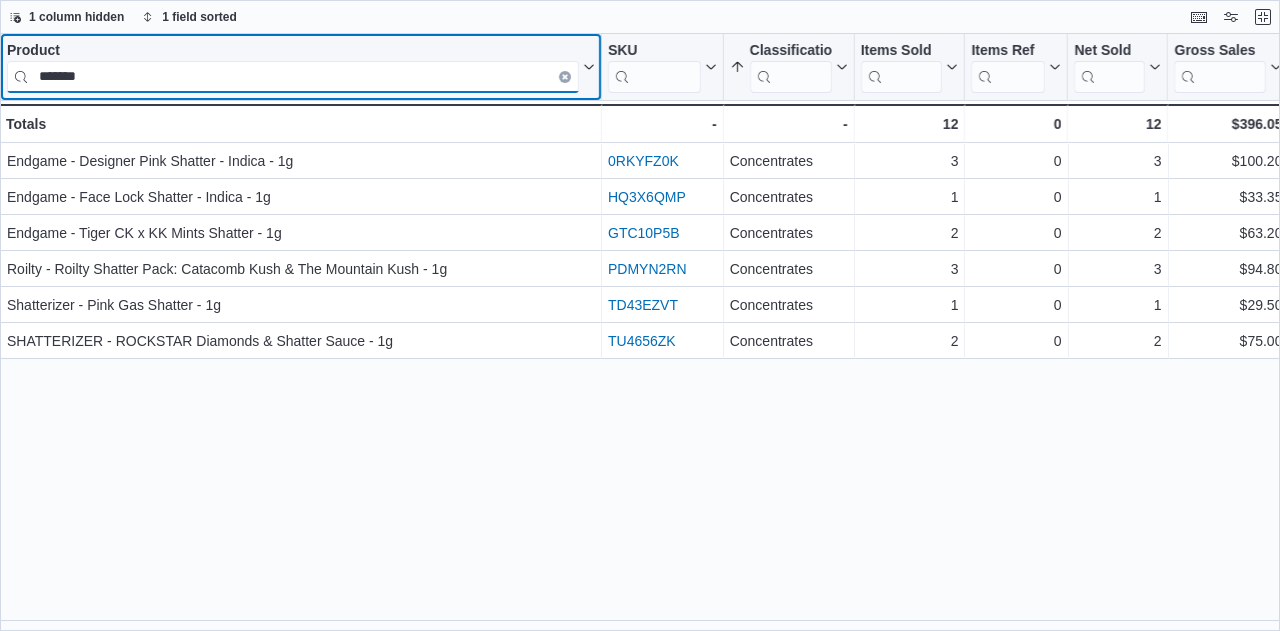 type 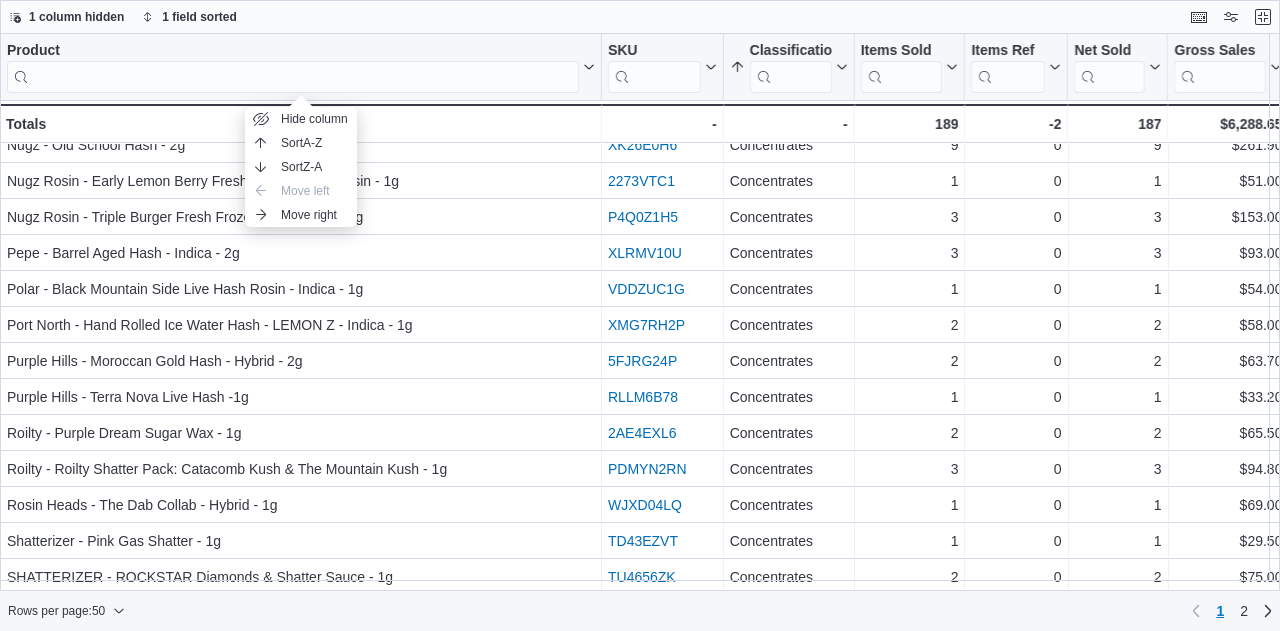 scroll, scrollTop: 1361, scrollLeft: 0, axis: vertical 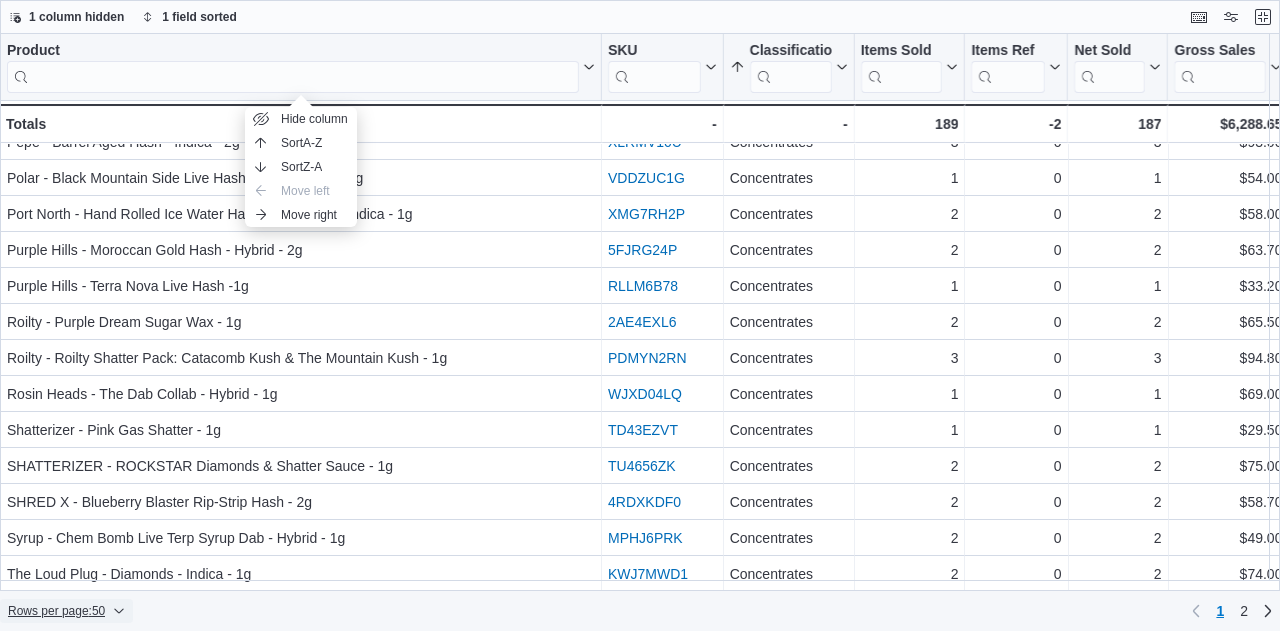 click on "Rows per page :  50" at bounding box center [56, 611] 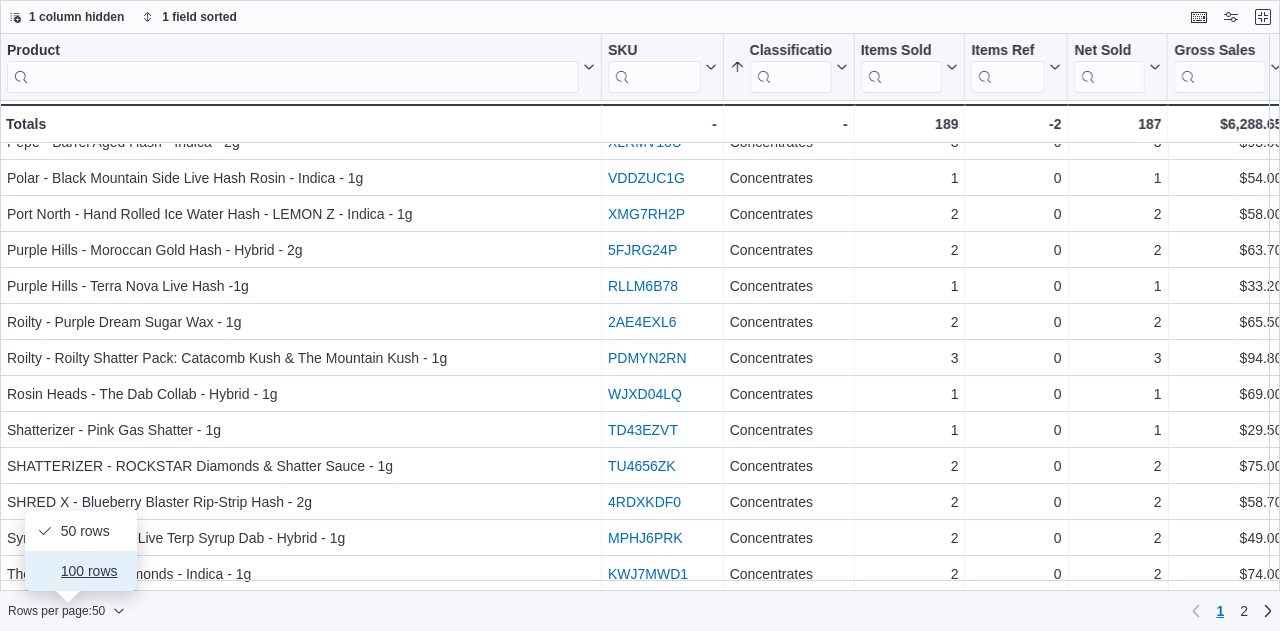 click on "100 rows" at bounding box center [93, 571] 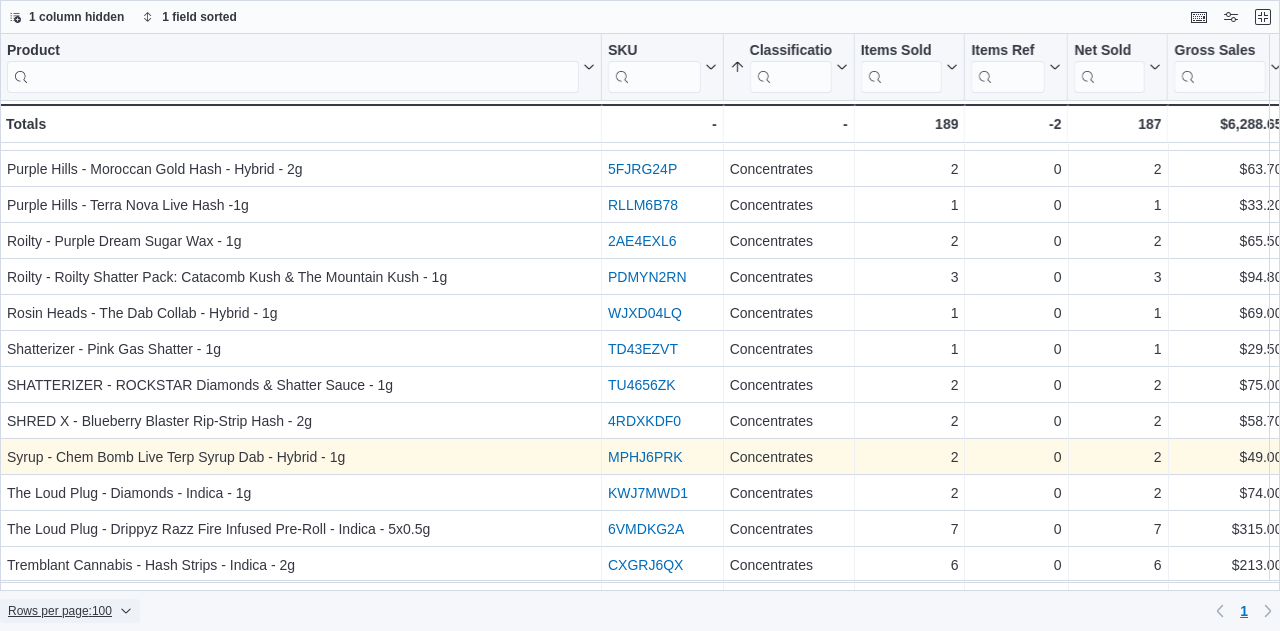 scroll, scrollTop: 1433, scrollLeft: 0, axis: vertical 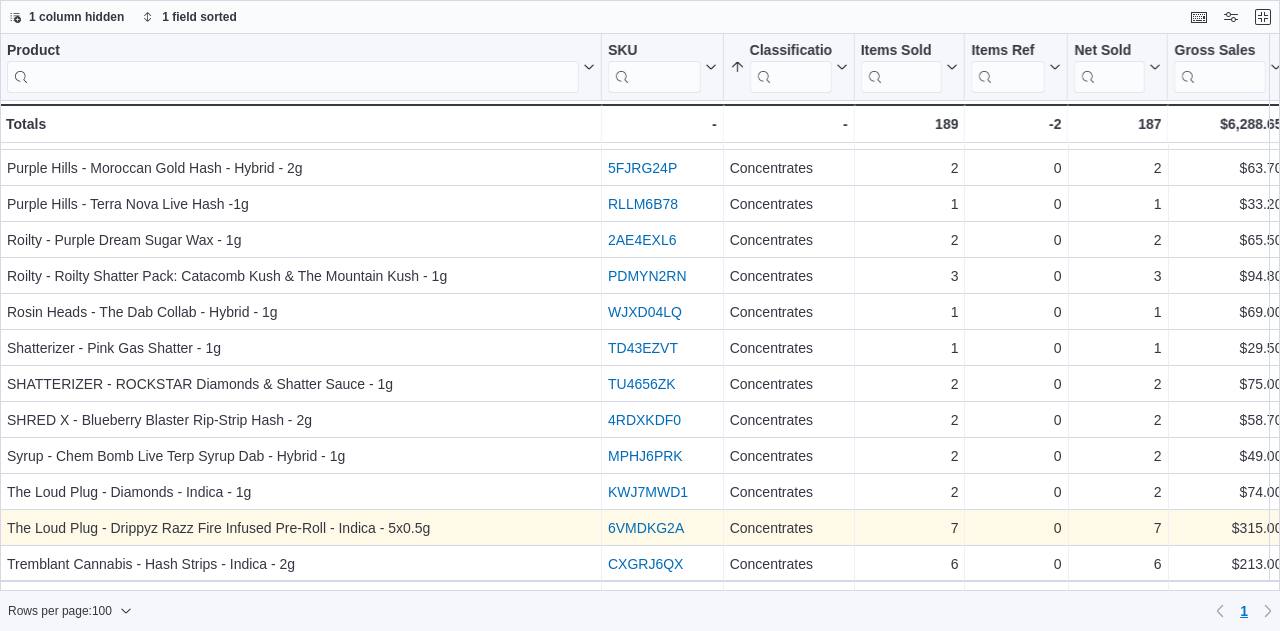 click on "6VMDKG2A" at bounding box center (646, 528) 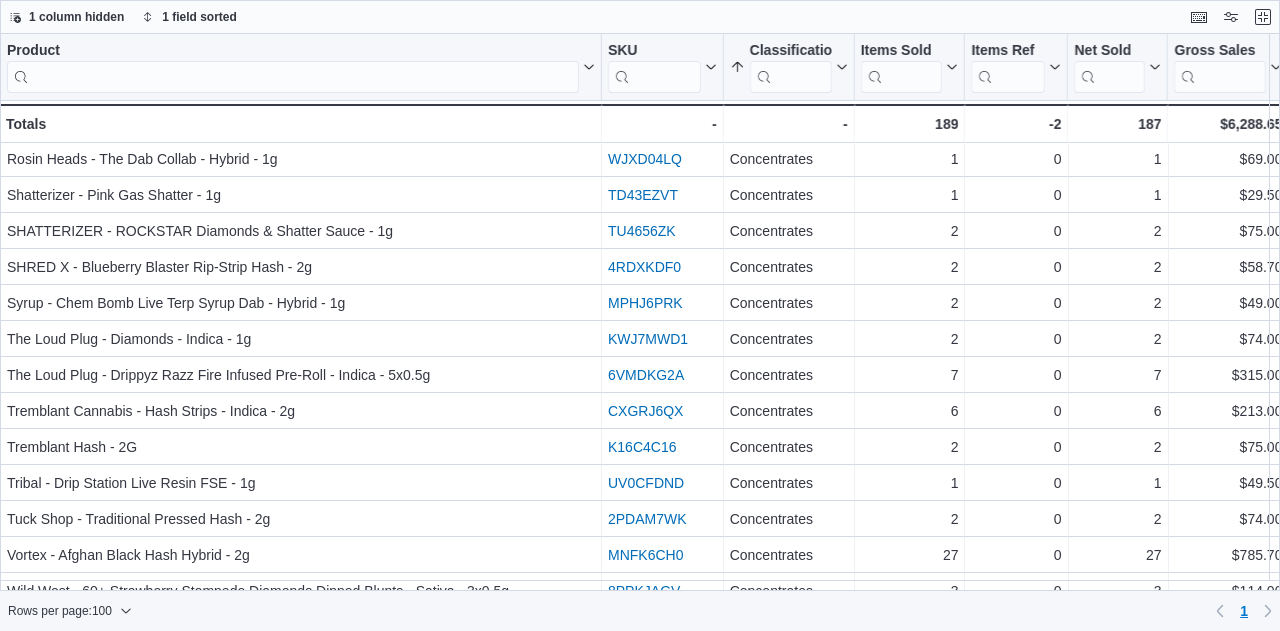 scroll, scrollTop: 1588, scrollLeft: 0, axis: vertical 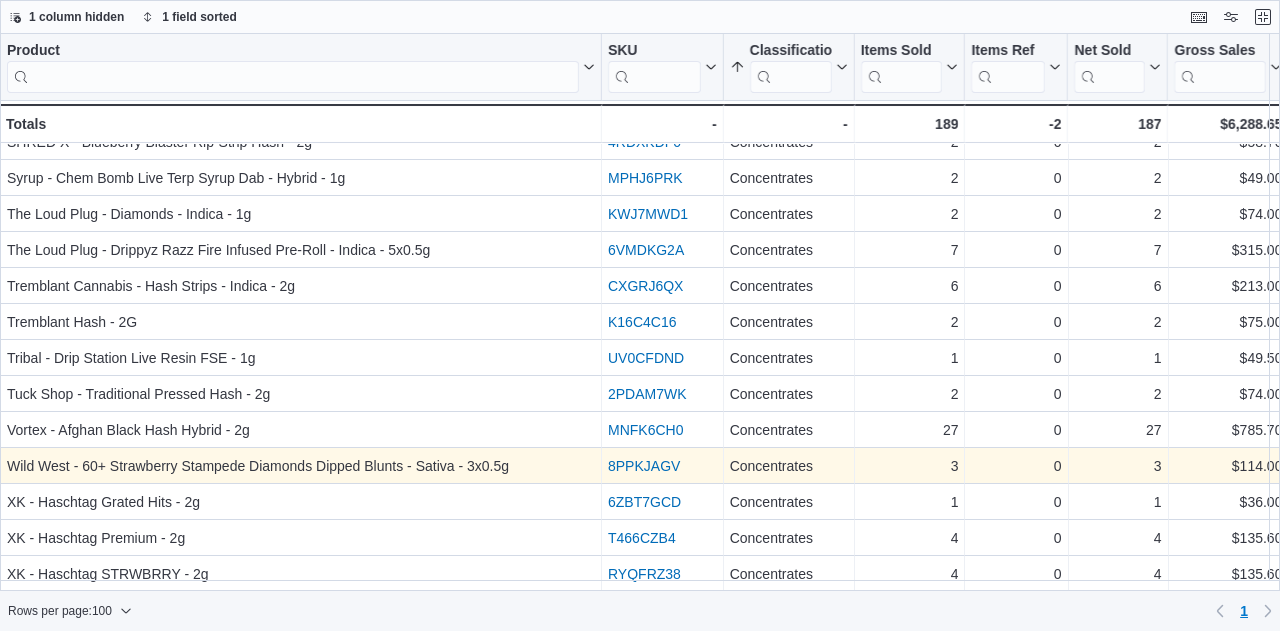 click on "8PPKJAGV" at bounding box center (644, 466) 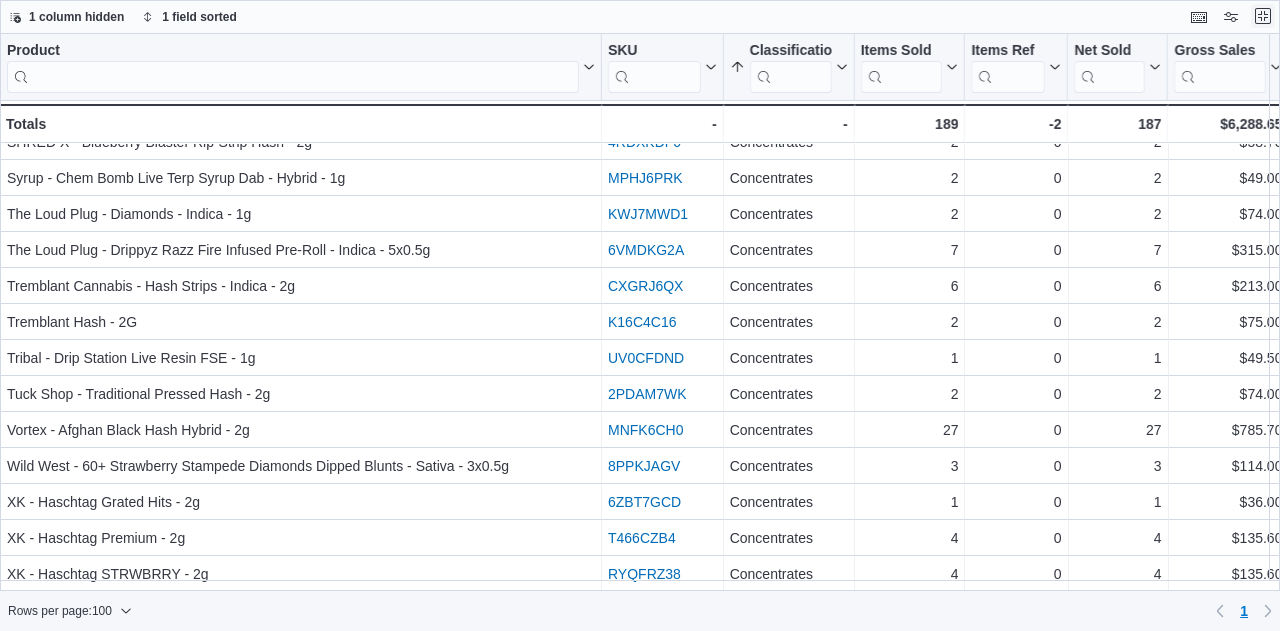 click at bounding box center (1263, 16) 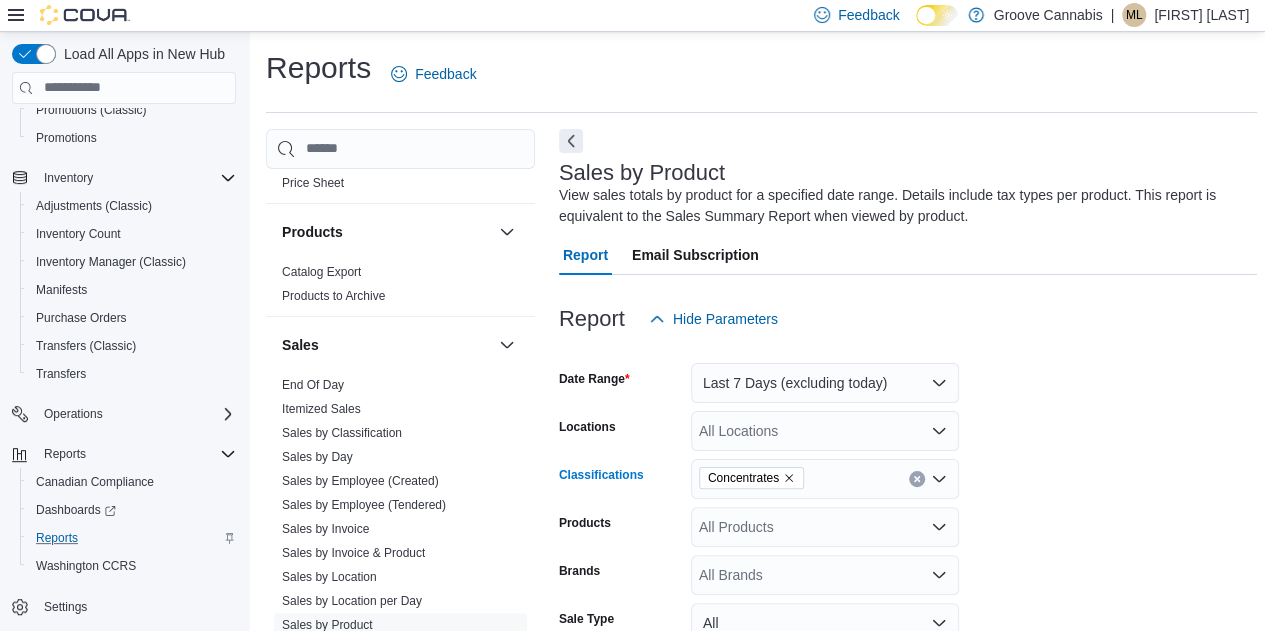 click 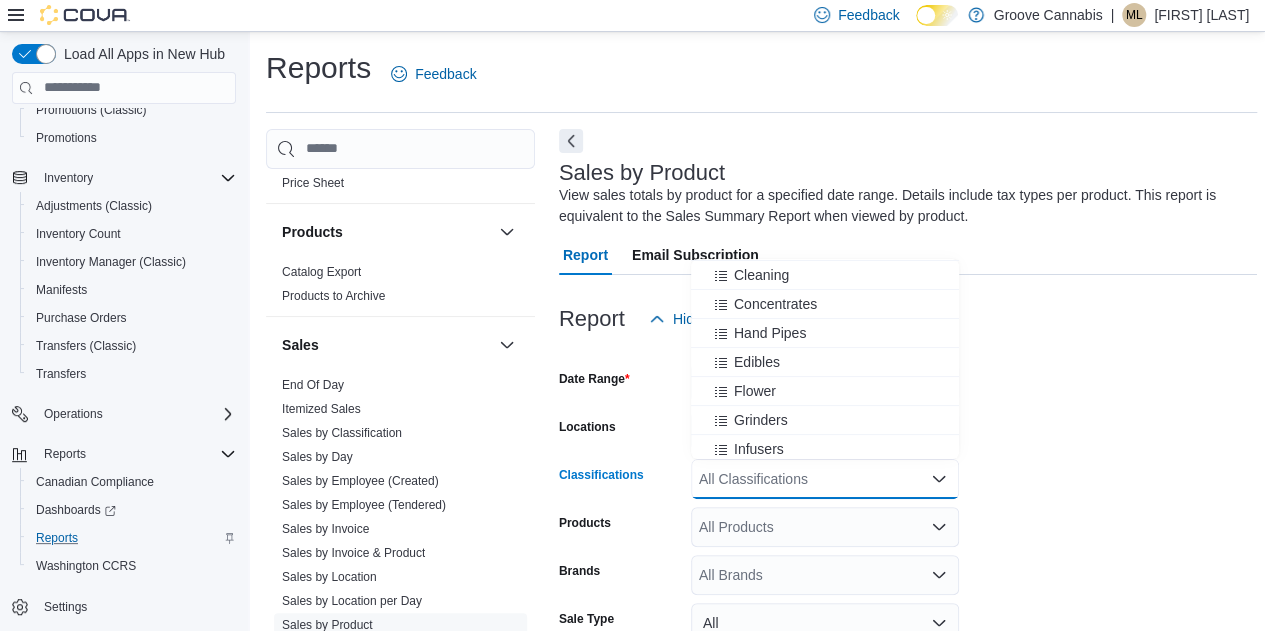 scroll, scrollTop: 202, scrollLeft: 0, axis: vertical 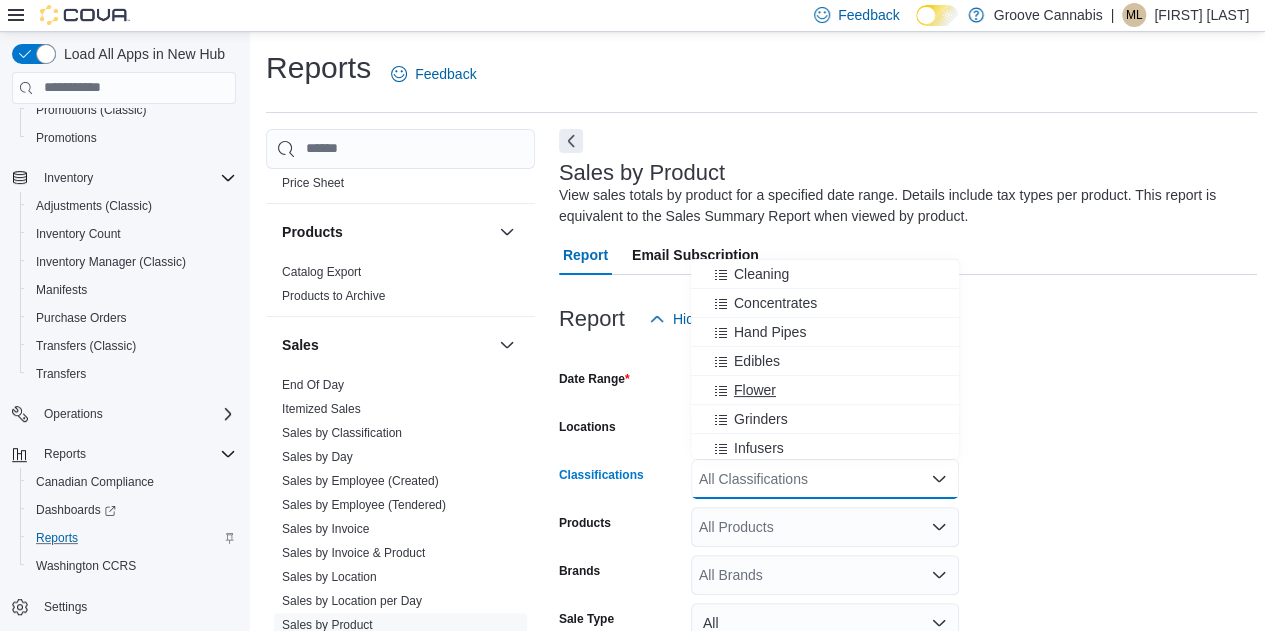 click on "Flower" at bounding box center [755, 390] 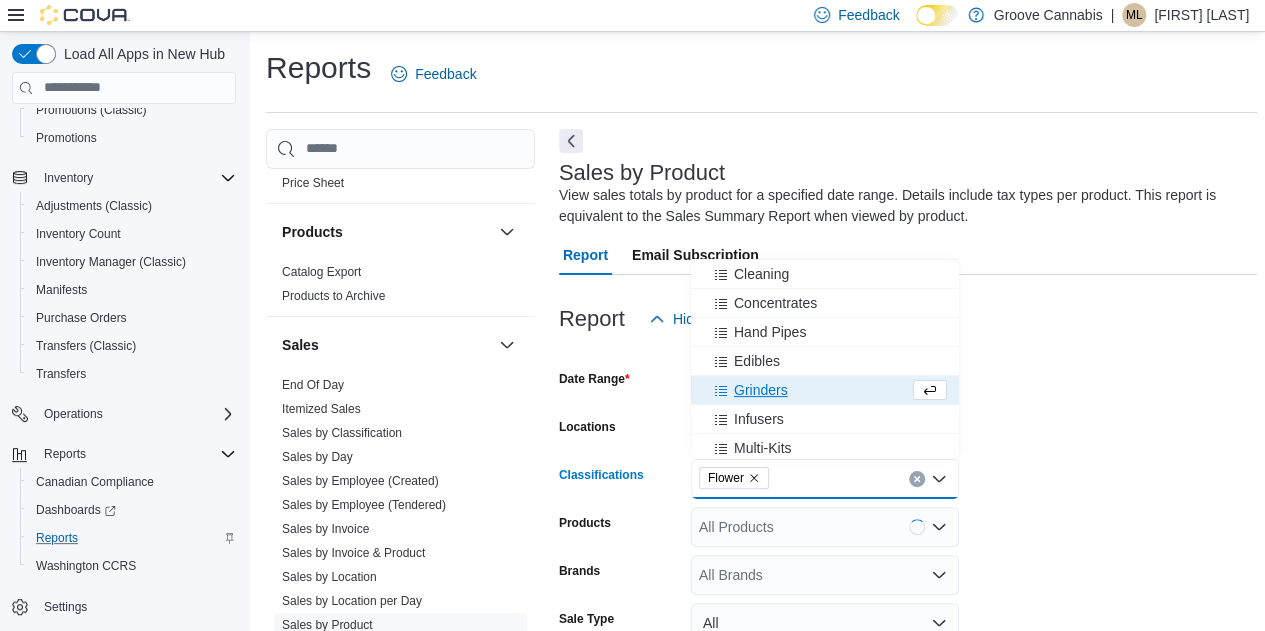 click at bounding box center (908, 351) 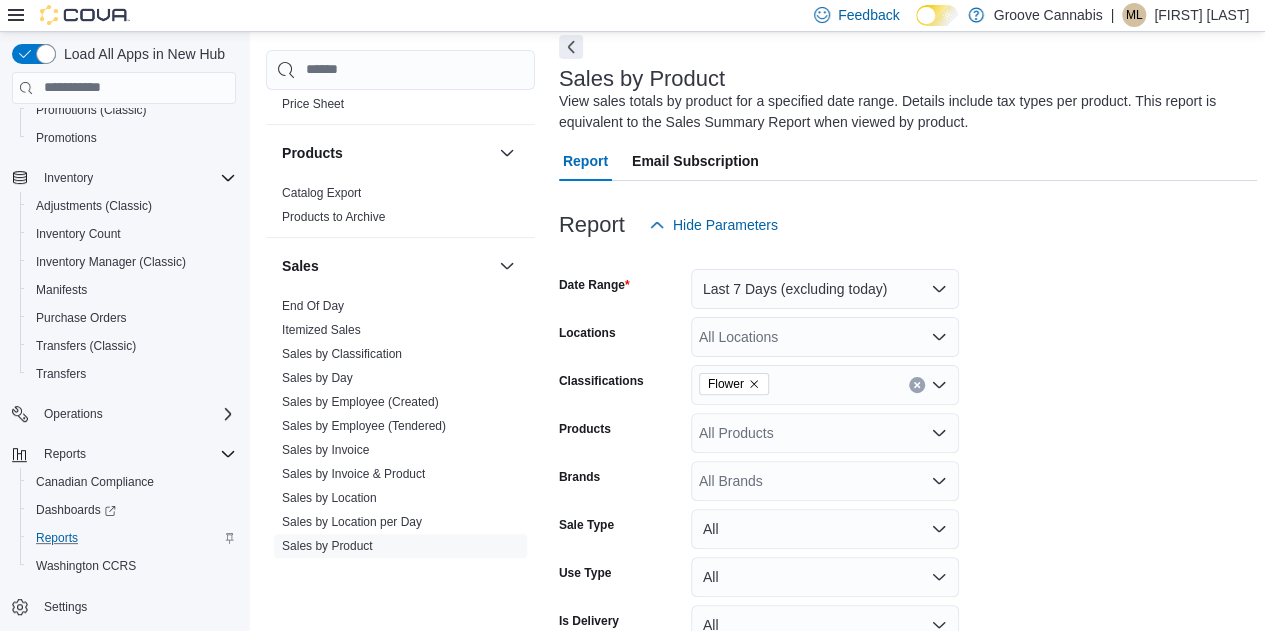 scroll, scrollTop: 190, scrollLeft: 0, axis: vertical 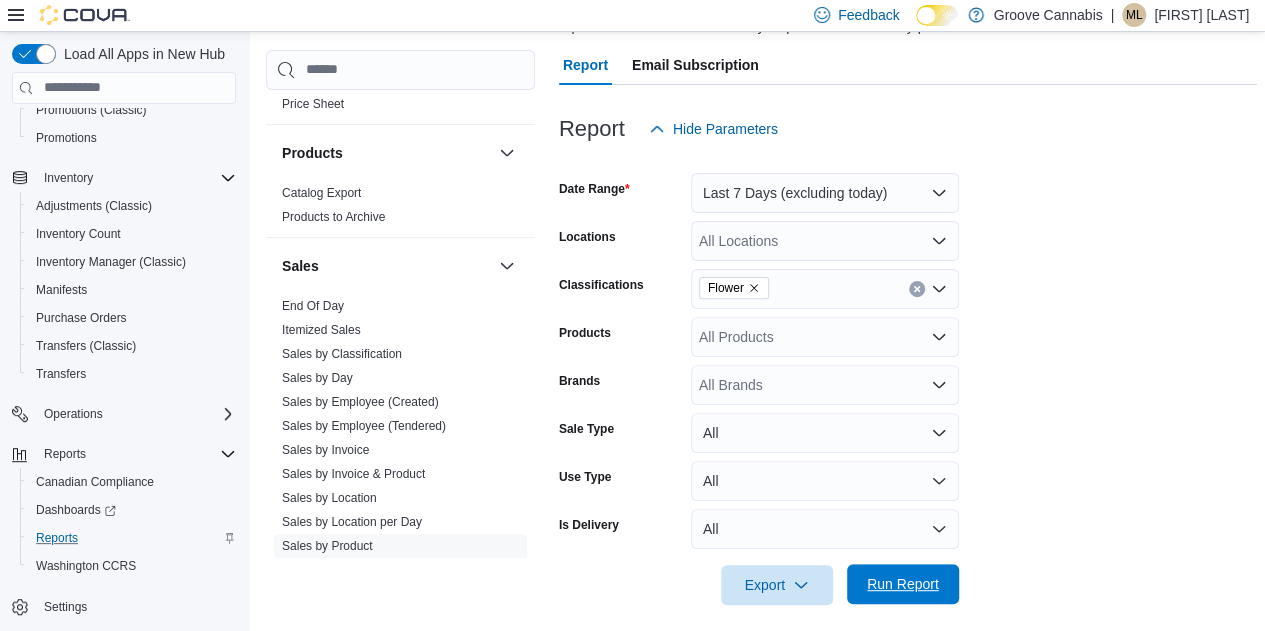 click on "Run Report" at bounding box center [903, 584] 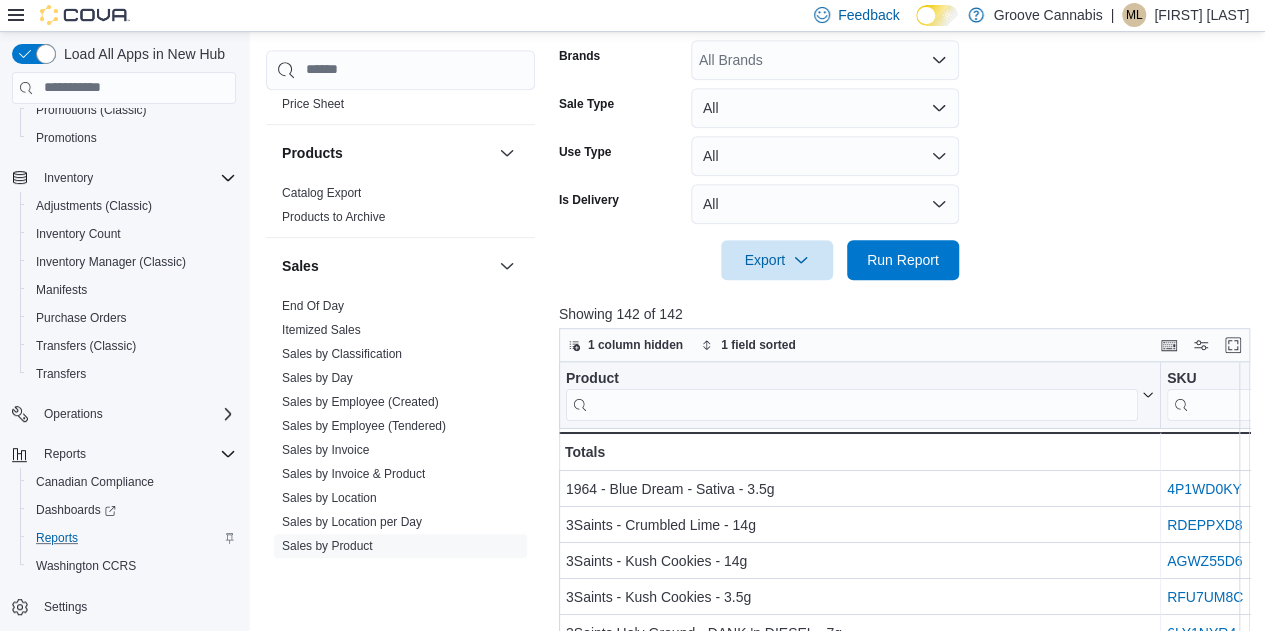 scroll, scrollTop: 516, scrollLeft: 0, axis: vertical 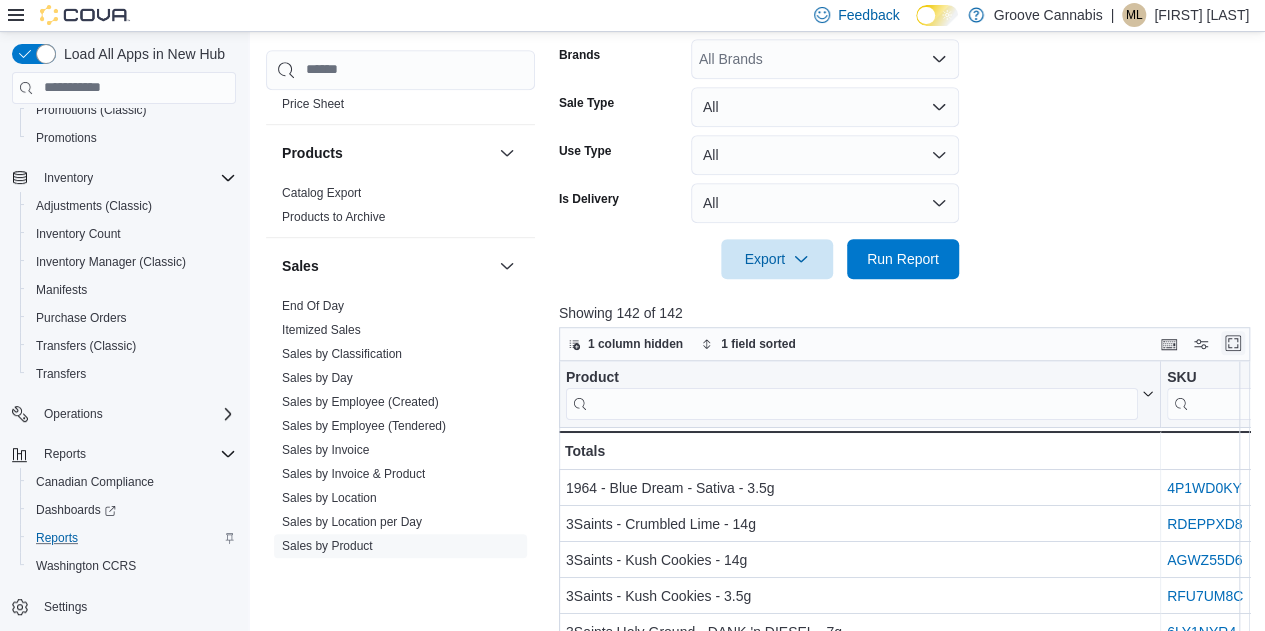 click at bounding box center (1233, 343) 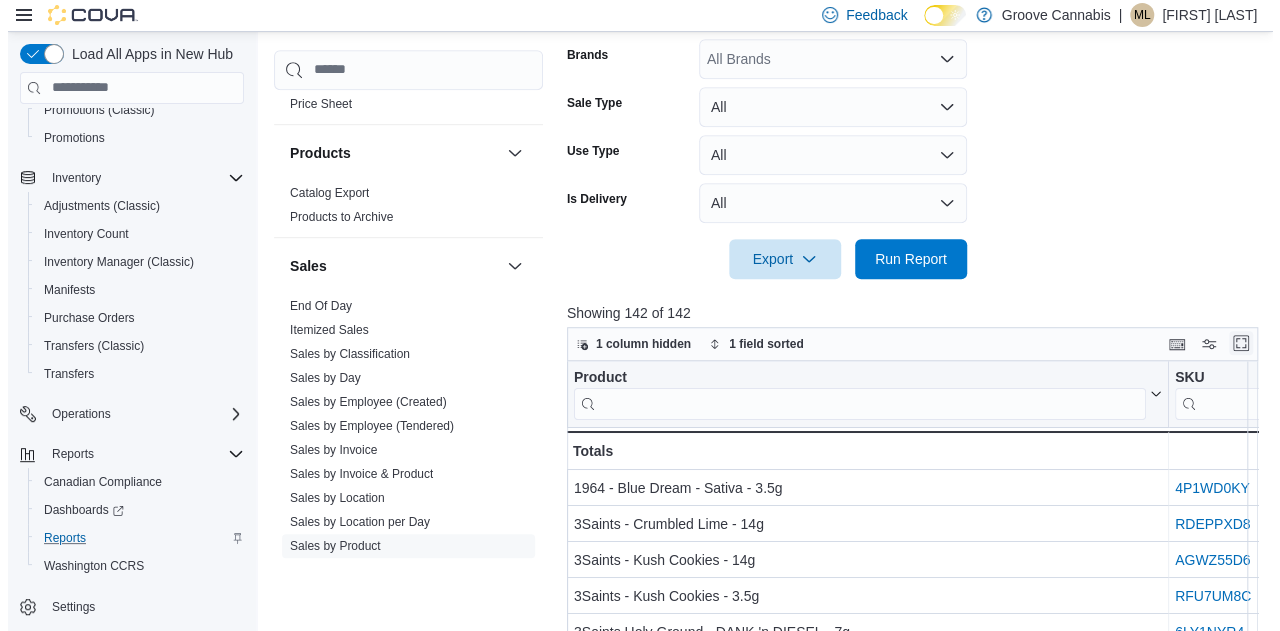scroll, scrollTop: 0, scrollLeft: 0, axis: both 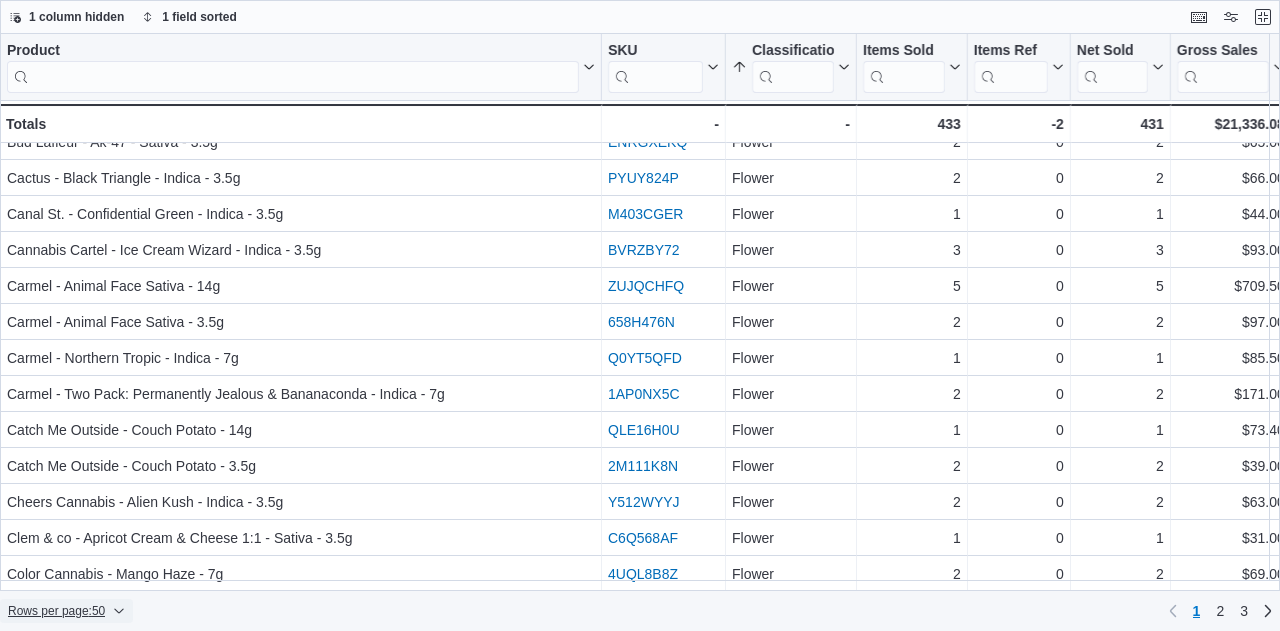 click on "Rows per page :  50" at bounding box center [56, 611] 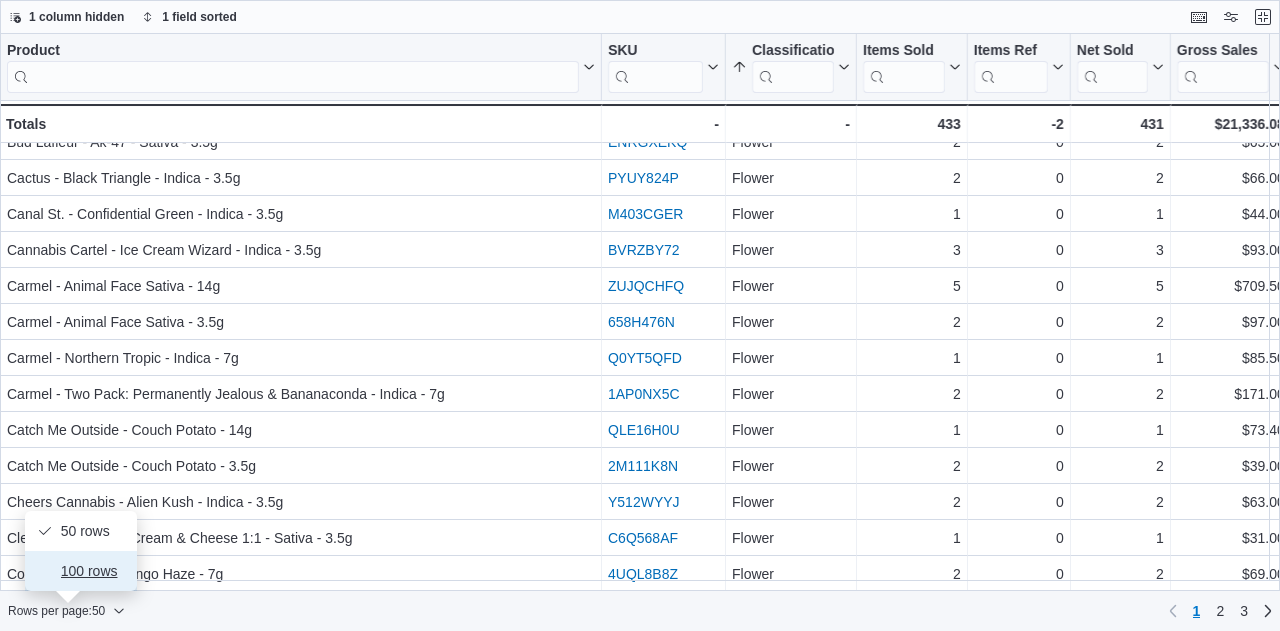 click on "100 rows" at bounding box center (93, 571) 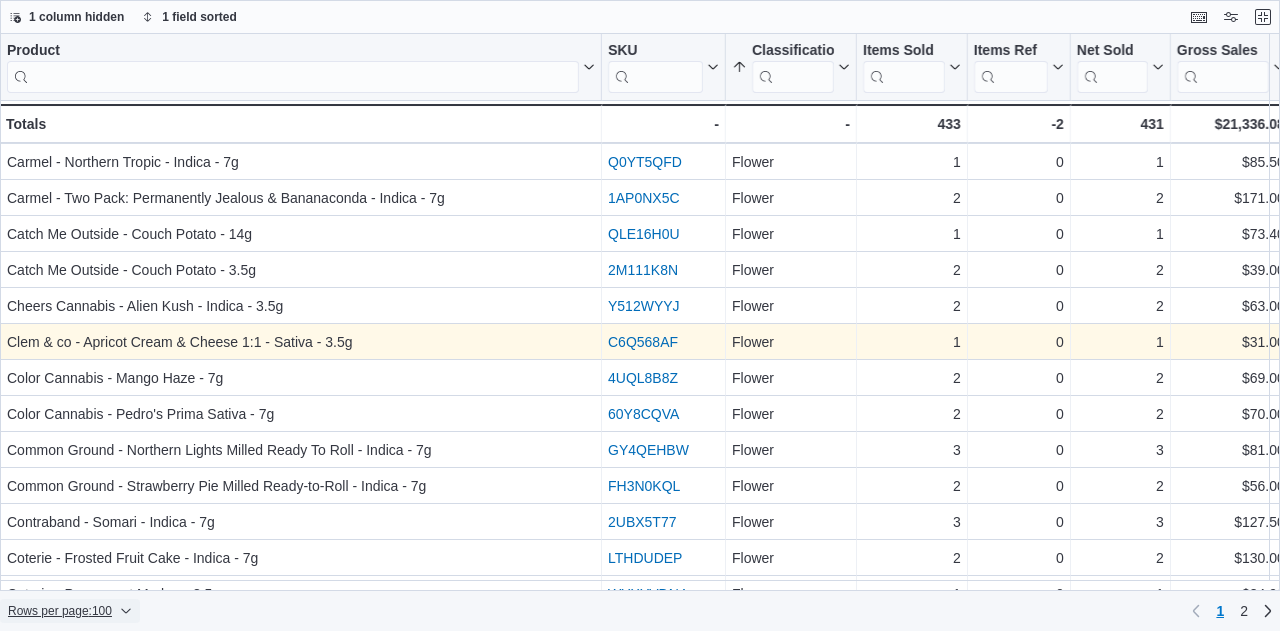 scroll, scrollTop: 1585, scrollLeft: 0, axis: vertical 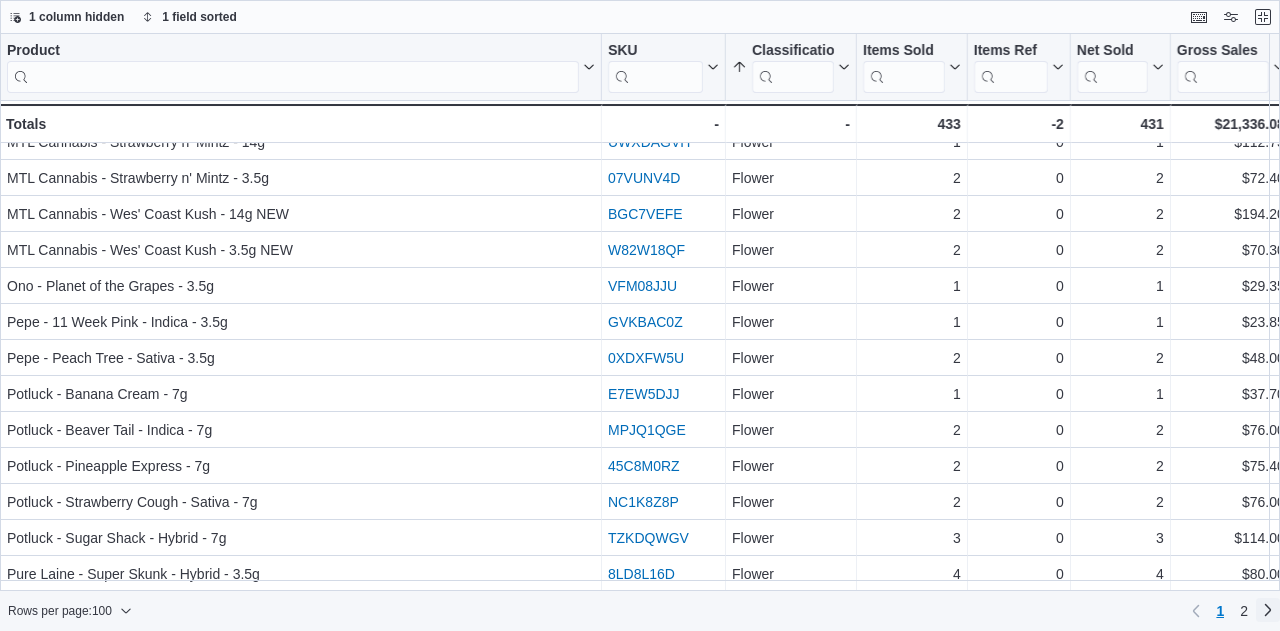 click at bounding box center [1268, 610] 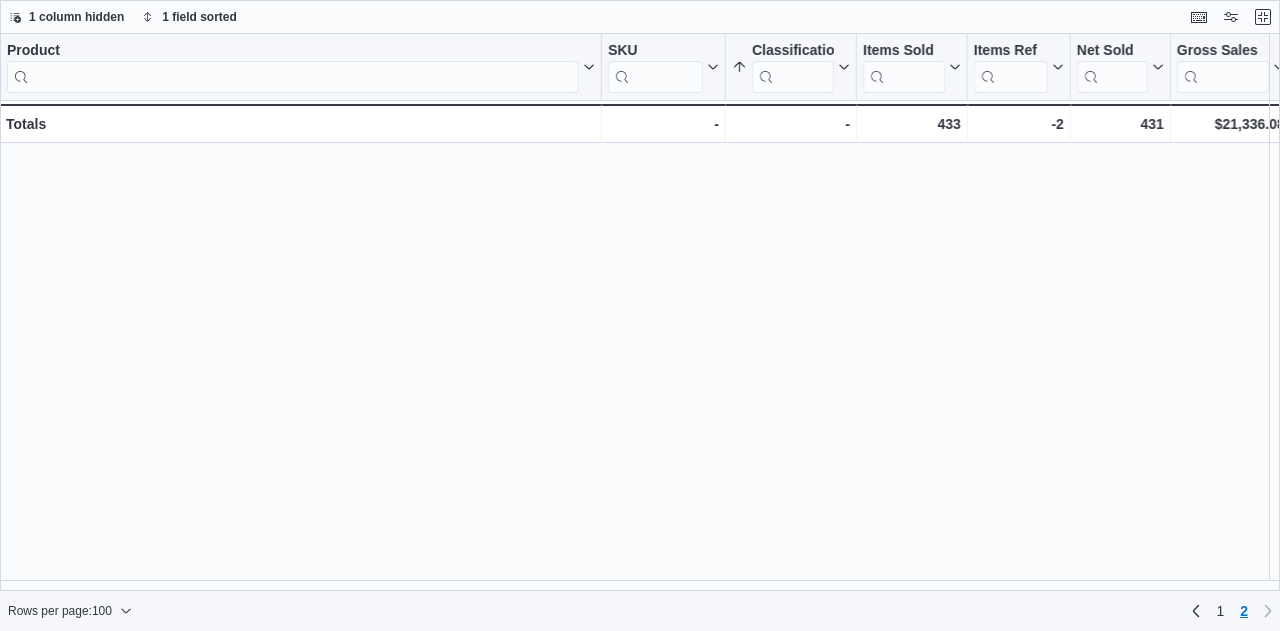 scroll, scrollTop: 0, scrollLeft: 0, axis: both 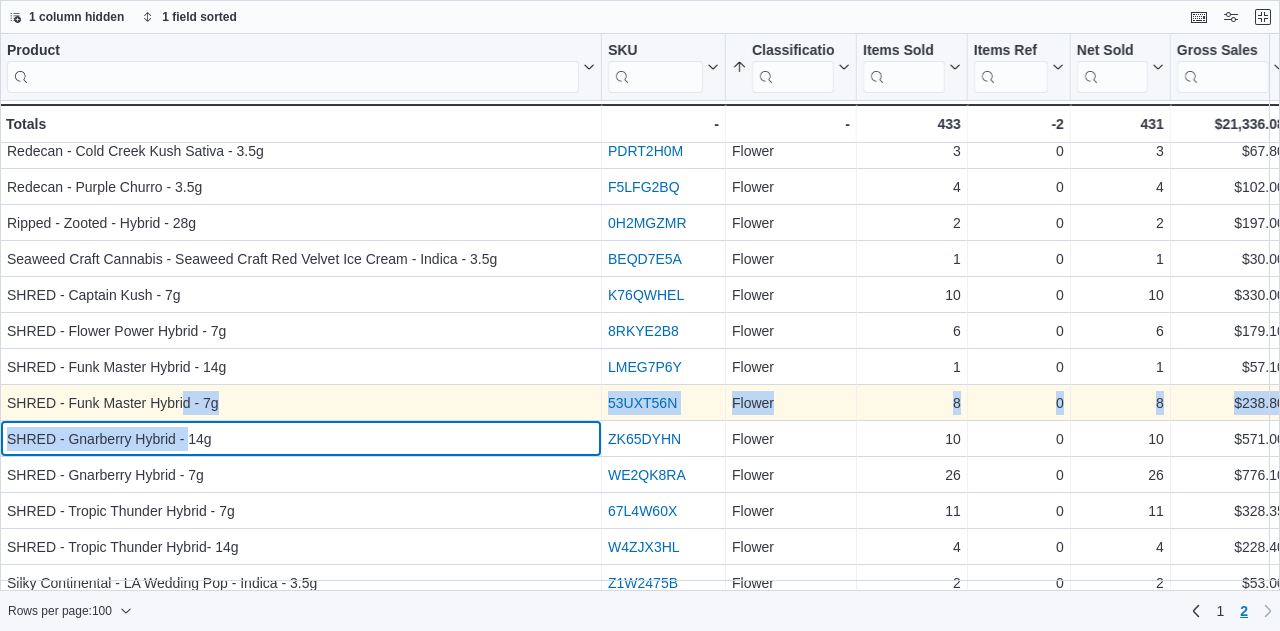 click on "Product Click to view column header actions SKU Click to view column header actions Classification Sorted ascending . Click to view column header actions Items Sold Click to view column header actions Items Ref Click to view column header actions Net Sold Click to view column header actions Gross Sales Click to view column header actions Subtotal Click to view column header actions Total Cost Click to view column header actions Gross Profit Click to view column header actions Gross Margin Click to view column header actions Total Discount Click to view column header actions Markdown Percent Click to view column header actions Avg Regular Price Click to view column header actions Avg Sold At Price Click to view column header actions Unit Type Click to view column header actions Net Weight Click to view column header actions Total Net Weight Click to view column header actions Brand Click to view column header actions Supplier Click to view column header actions Supplier SKUs Click to view column header actions" at bounding box center [1071, 923] 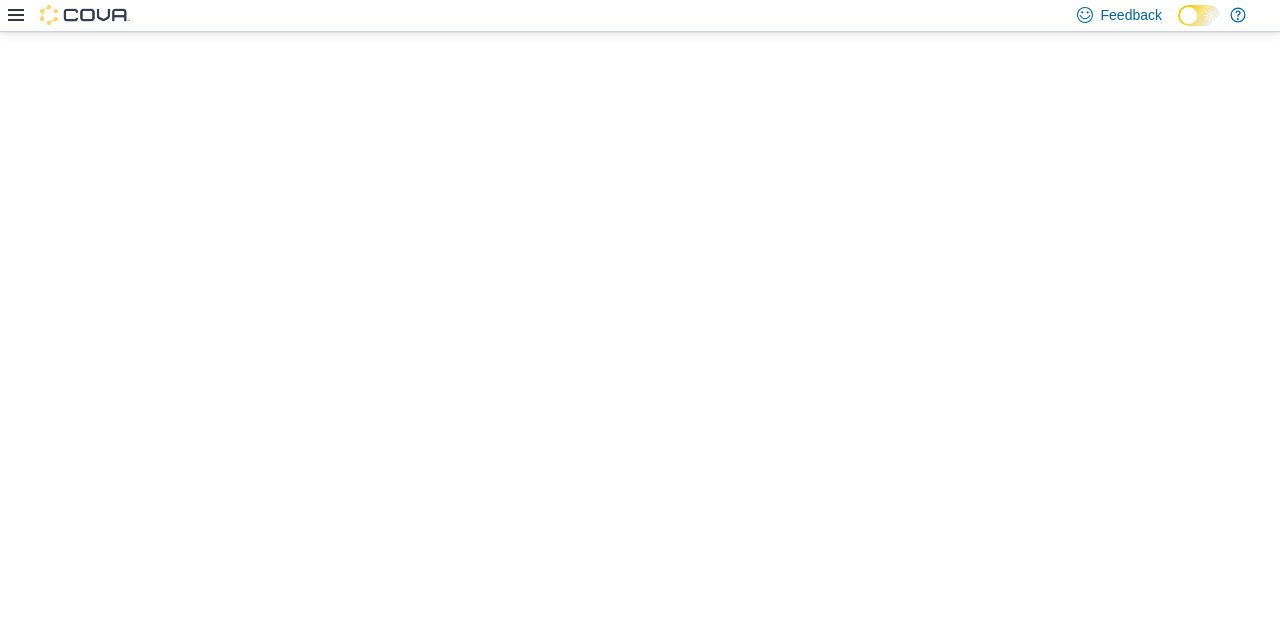 scroll, scrollTop: 0, scrollLeft: 0, axis: both 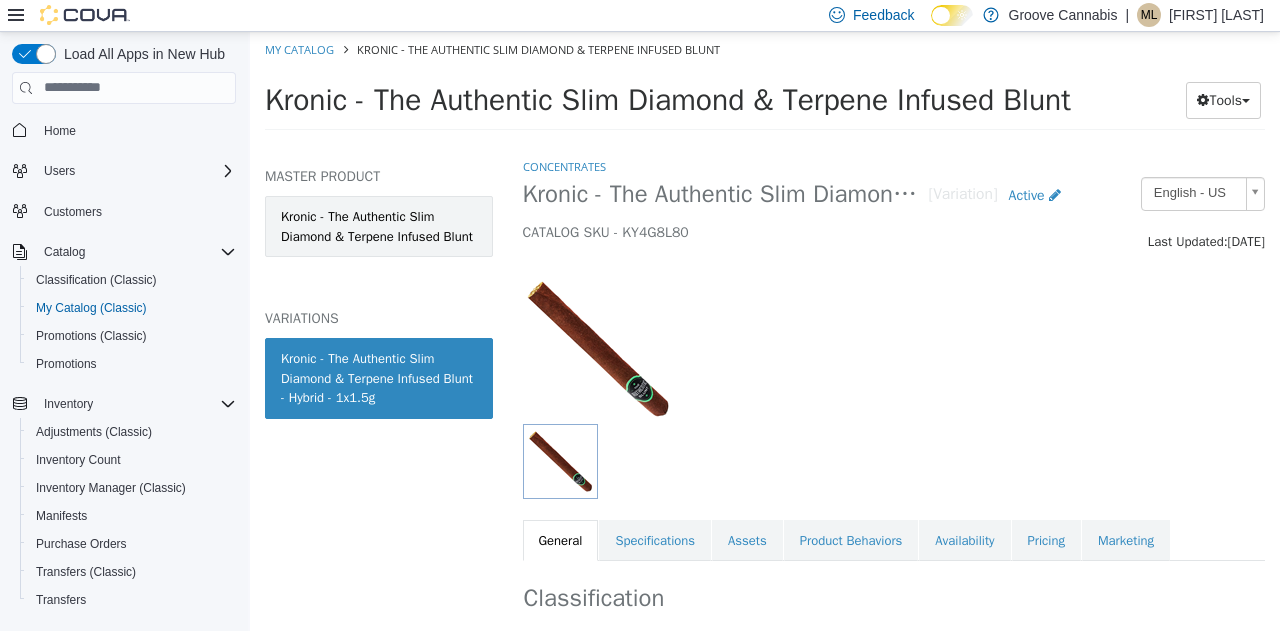 click on "Kronic - The Authentic Slim Diamond & Terpene Infused Blunt" at bounding box center [379, 225] 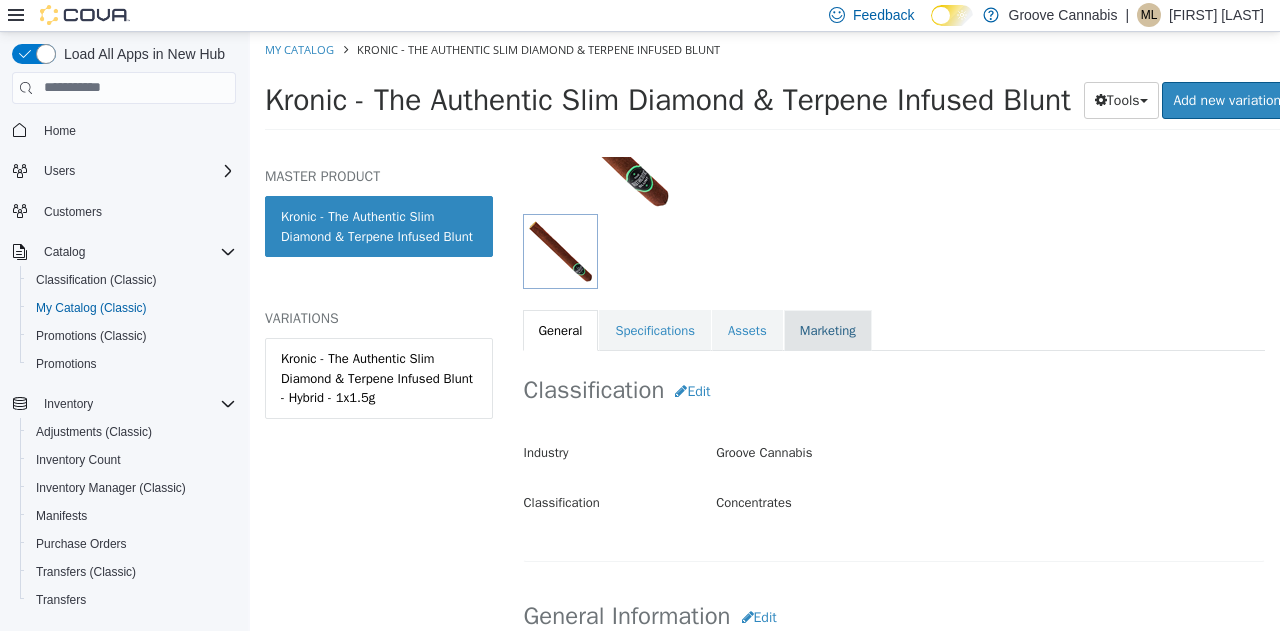 scroll, scrollTop: 229, scrollLeft: 0, axis: vertical 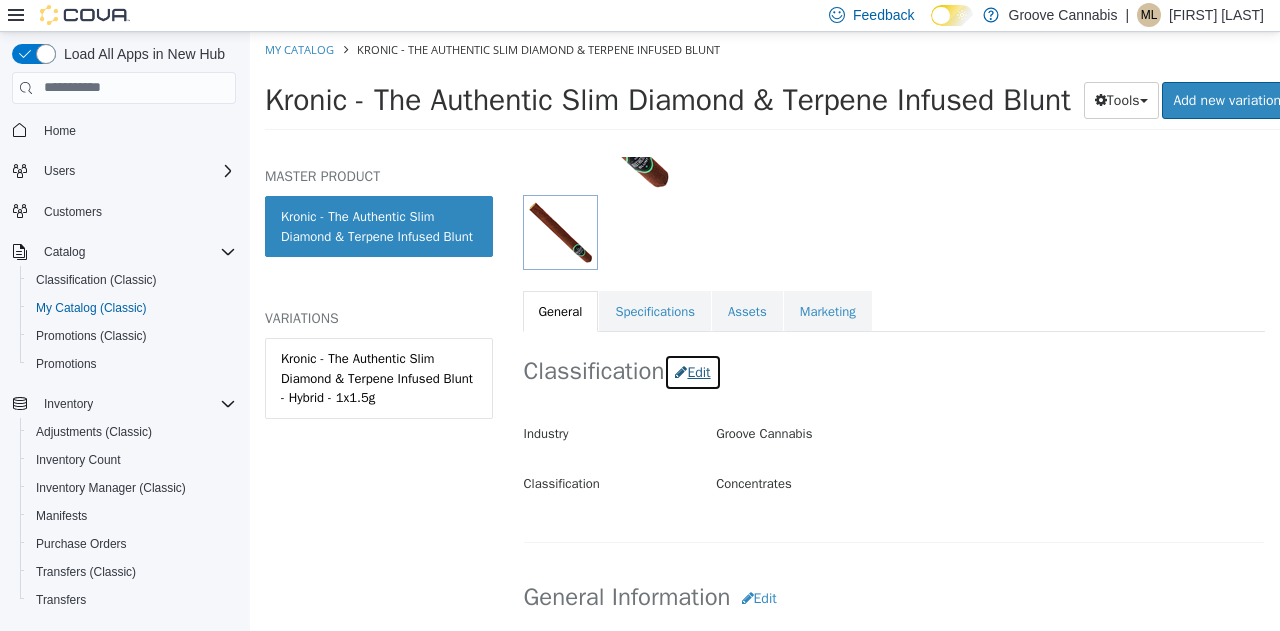 click on "Edit" at bounding box center [692, 371] 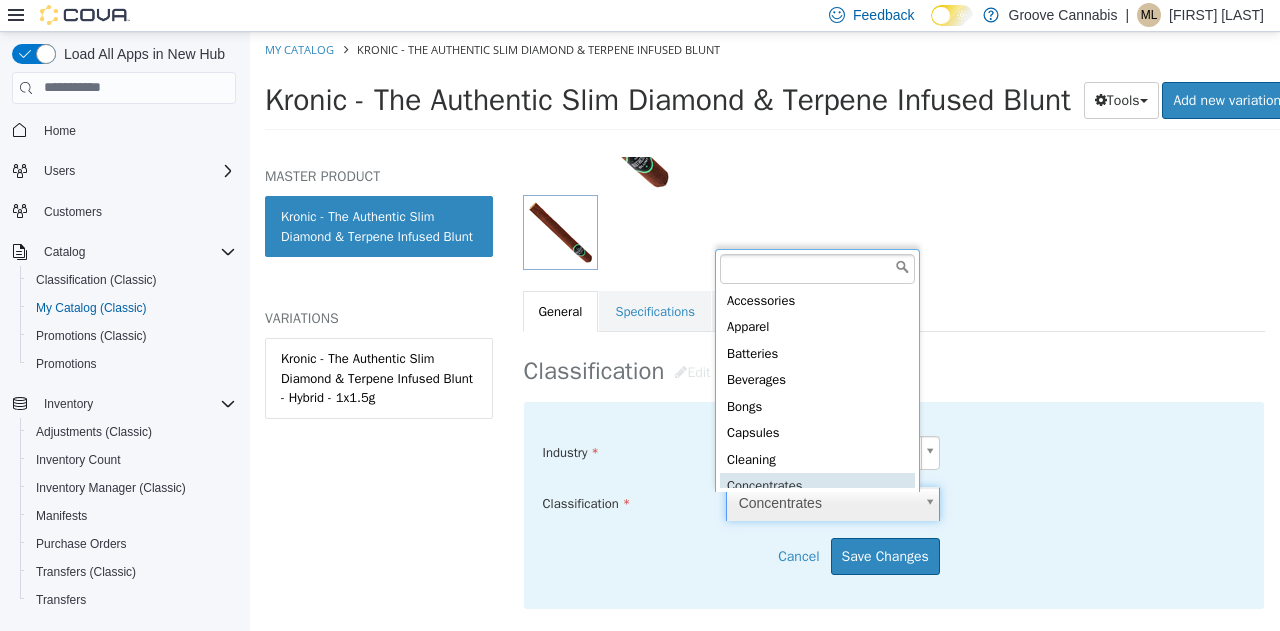 click on "Saving Bulk Changes...
×
My Catalog
Kronic - The Authentic Slim Diamond & Terpene Infused Blunt
Kronic - The Authentic Slim Diamond & Terpene Infused Blunt
Tools
Clone Print Labels   Add new variation
MASTER PRODUCT
Kronic - The Authentic Slim Diamond & Terpene Infused Blunt
VARIATIONS
Kronic - The Authentic Slim Diamond & Terpene Infused Blunt - Hybrid - 1x1.5g
Concentrates
Kronic - The Authentic Slim Diamond & Terpene Infused Blunt
[Master Product] Active   CATALOG SKU - KY4G8L80     English - US                             Last Updated:  November 13, 2024
General Specifications Assets Marketing Classification  Edit Industry
Groove Cannabis                             ***** Classification
Concentrates     ***** Cancel Save Changes General Information  Edit Product Name
Kronic - The Authentic Slim Diamond & Terpene Infused Blunt
Short Description
MSRP" at bounding box center (765, 86) 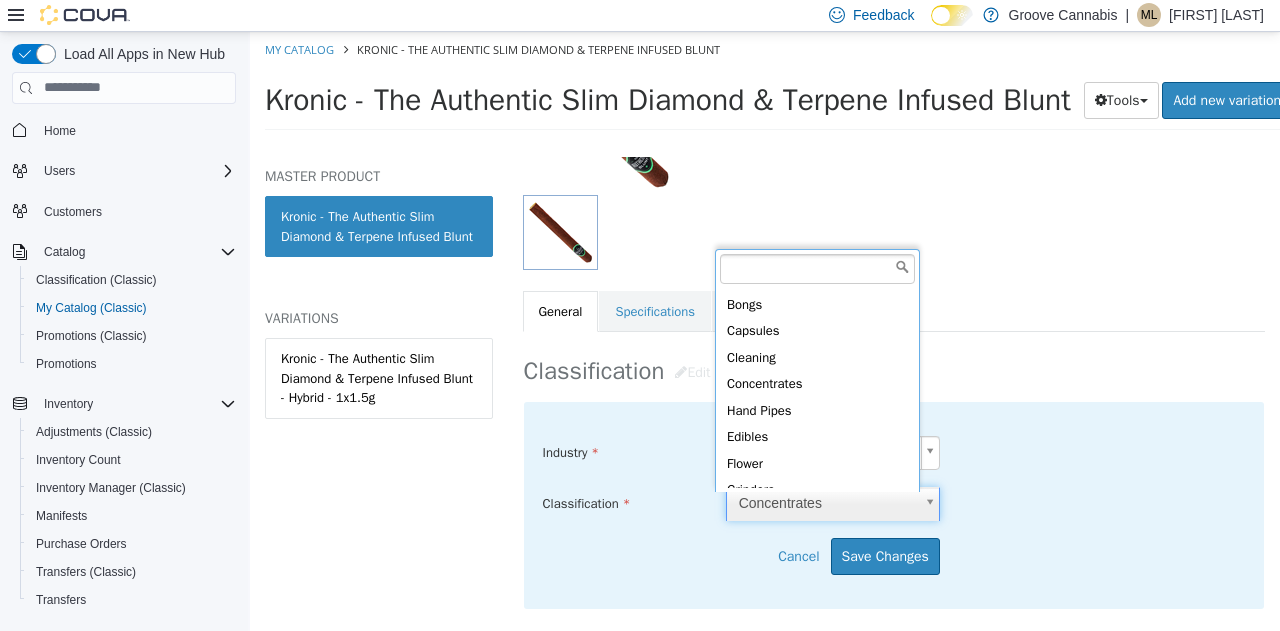 scroll, scrollTop: 226, scrollLeft: 0, axis: vertical 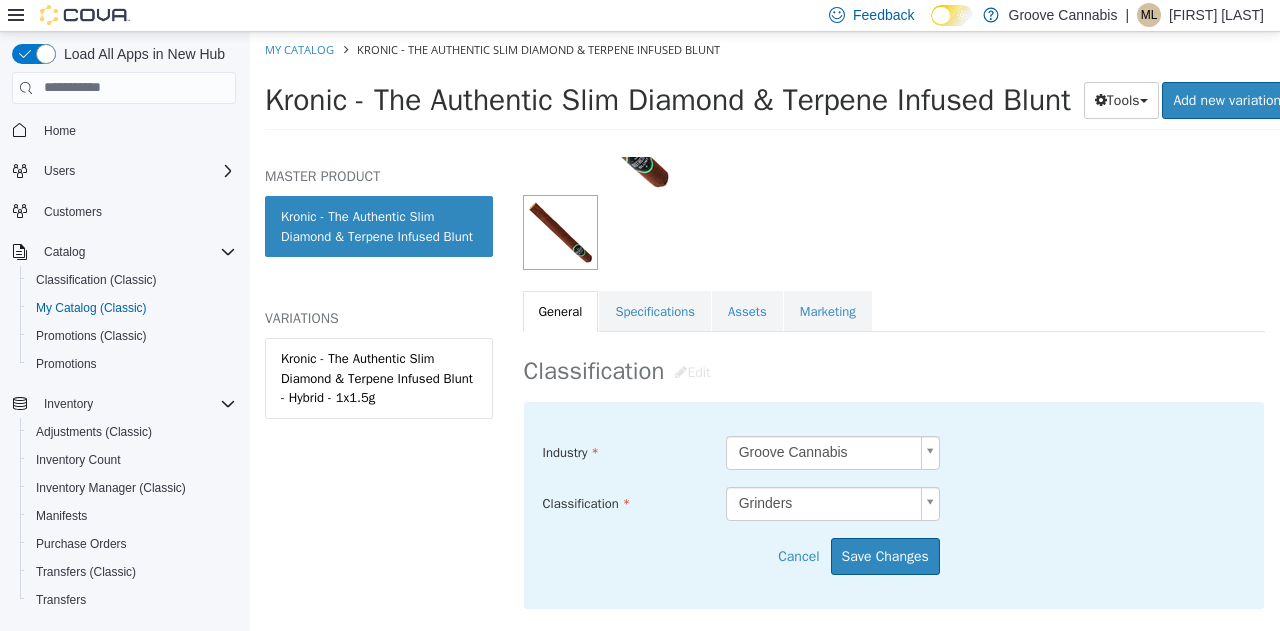 drag, startPoint x: 807, startPoint y: 351, endPoint x: 757, endPoint y: 499, distance: 156.2178 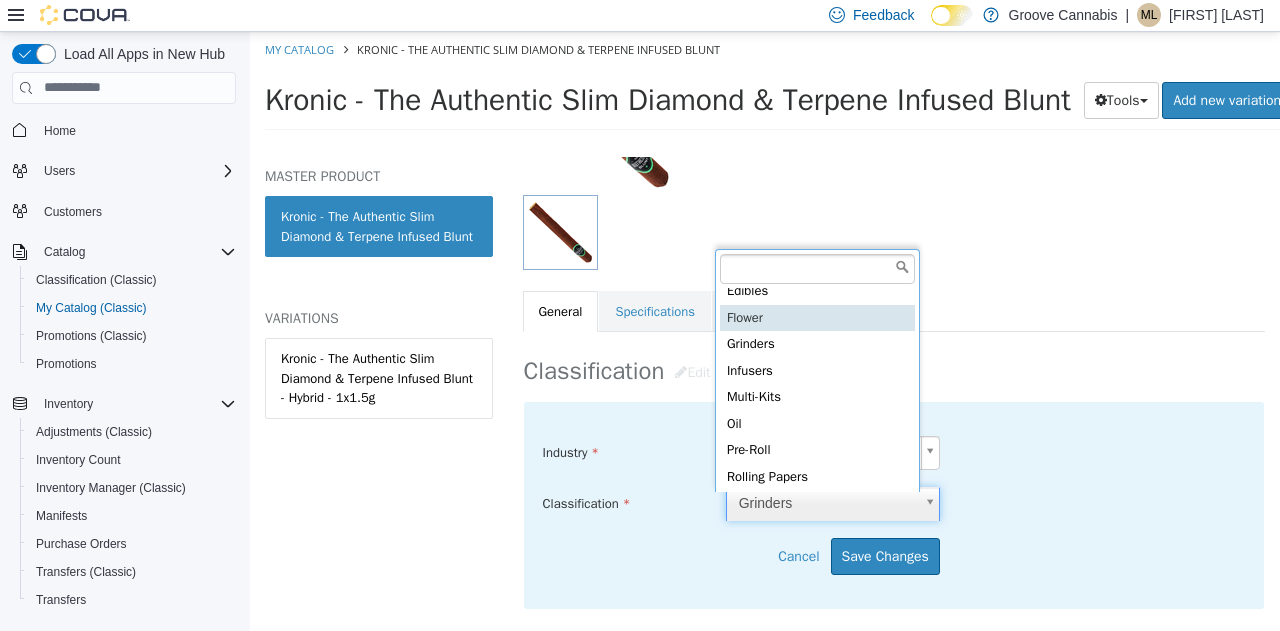scroll, scrollTop: 256, scrollLeft: 0, axis: vertical 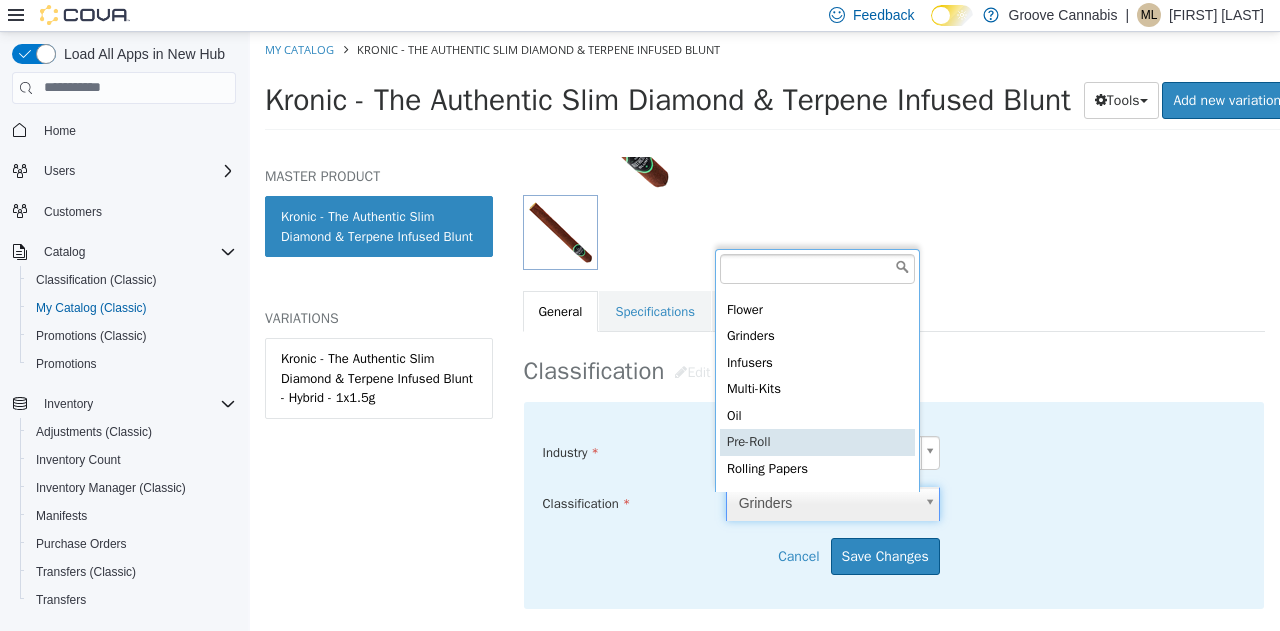 type on "*****" 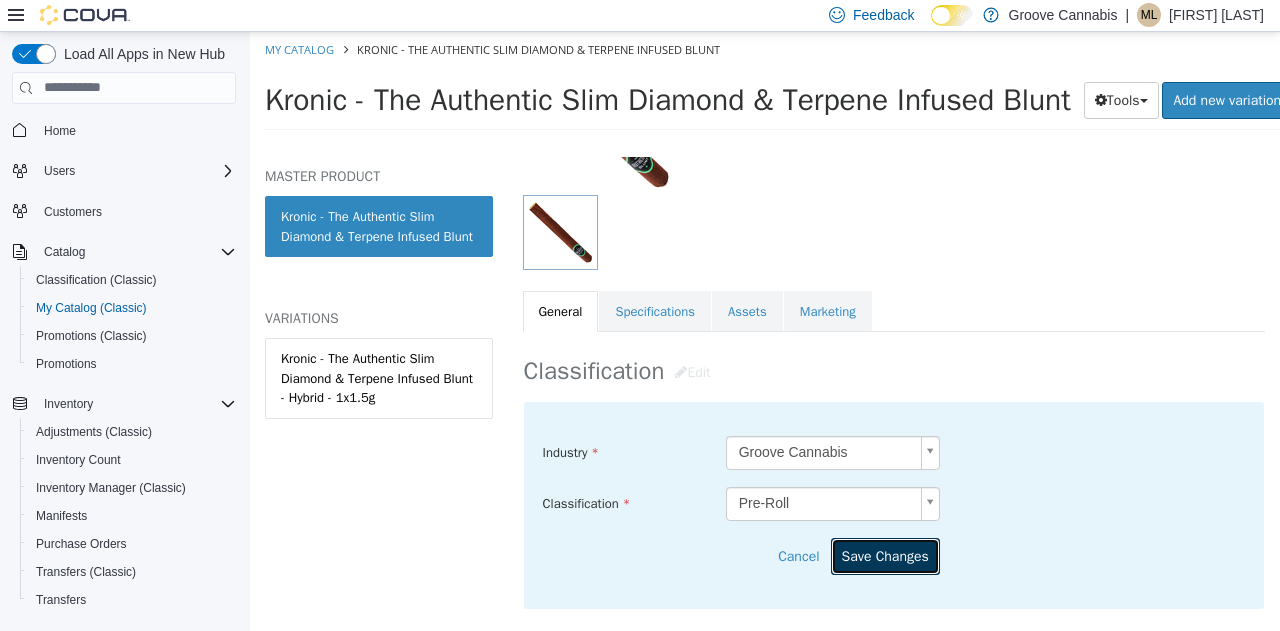 click on "Save Changes" at bounding box center (885, 555) 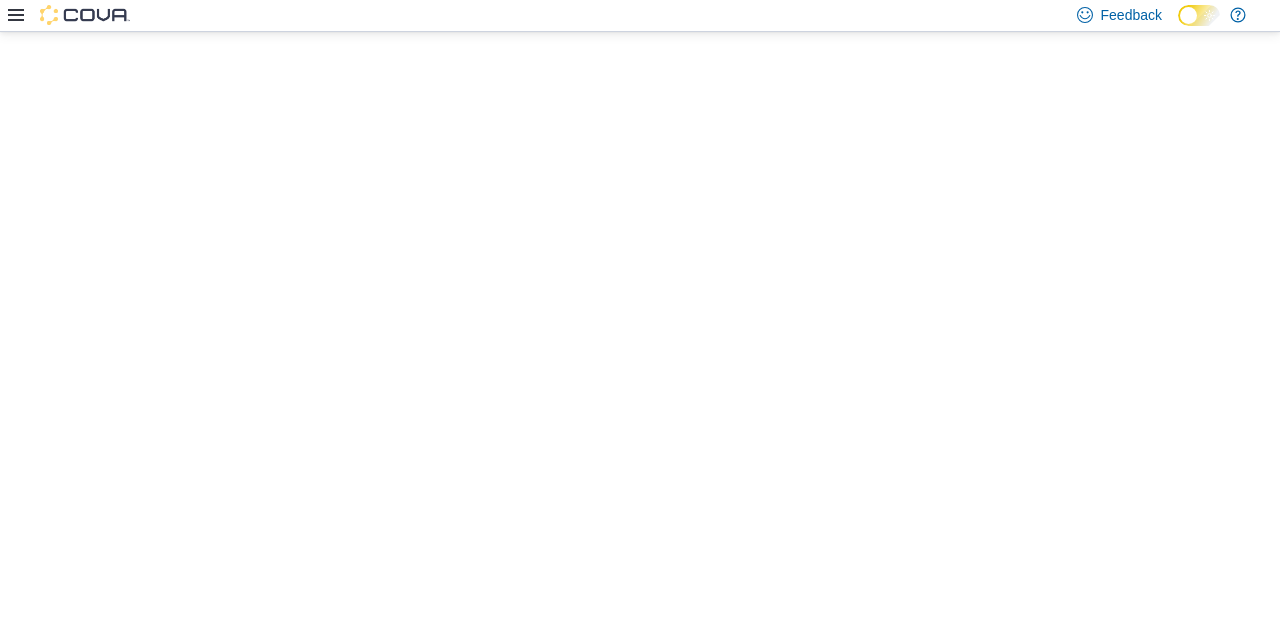scroll, scrollTop: 0, scrollLeft: 0, axis: both 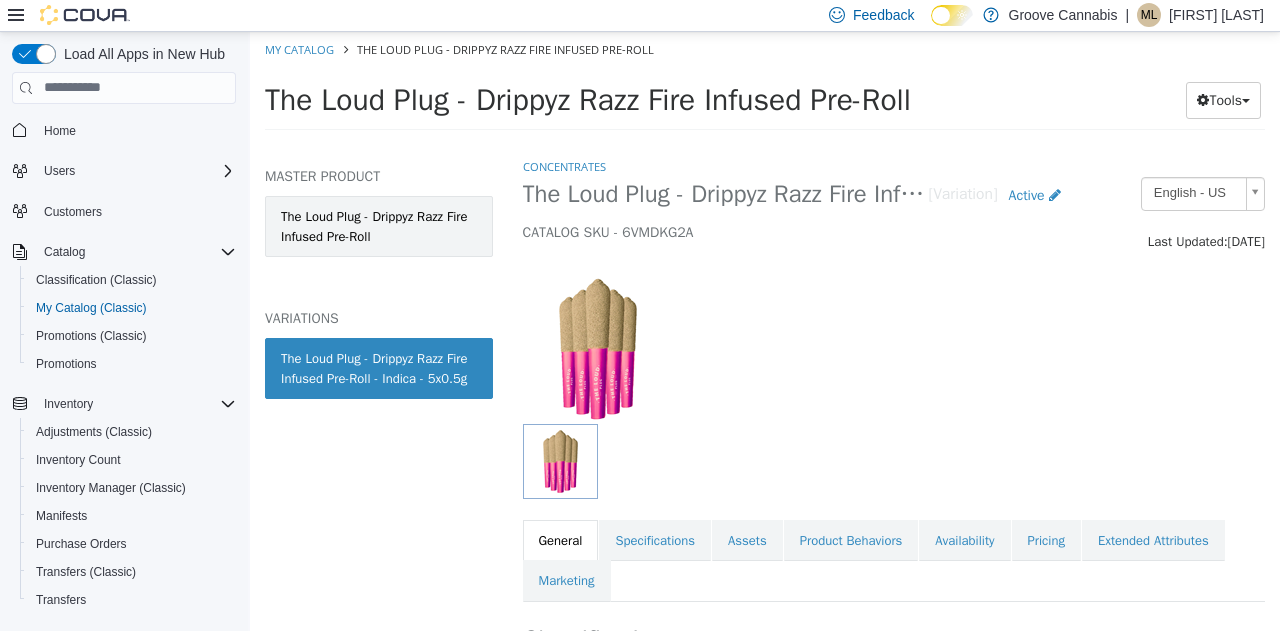 click on "The Loud Plug - Drippyz Razz Fire Infused Pre-Roll" at bounding box center (379, 225) 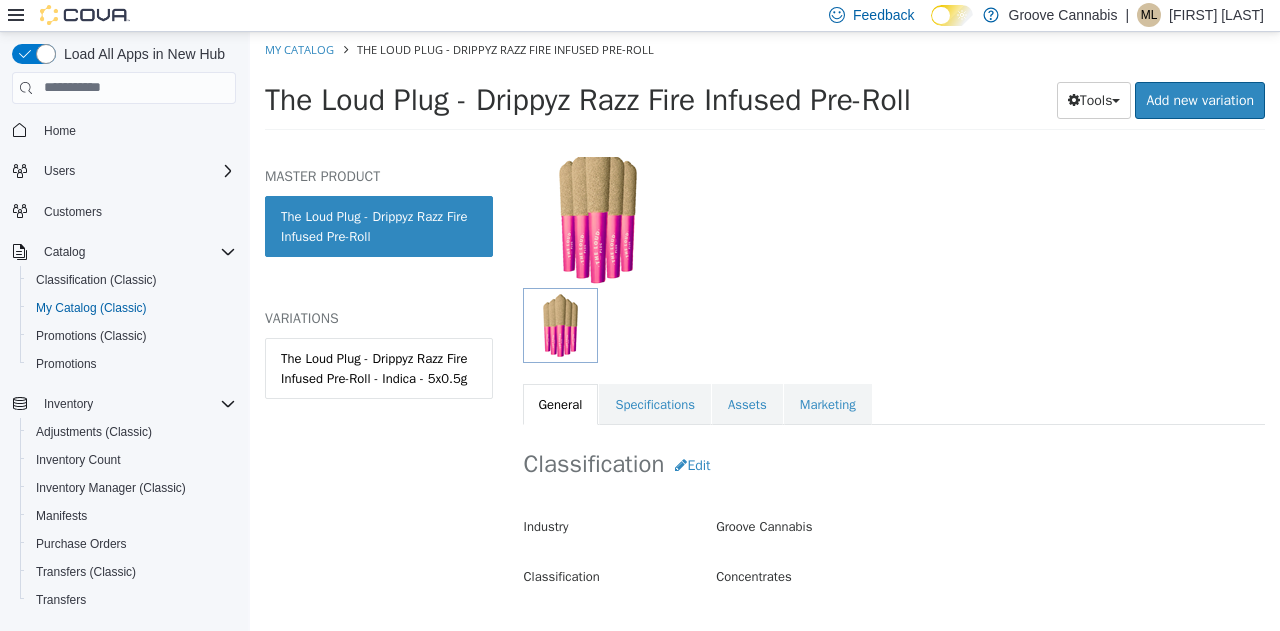 scroll, scrollTop: 137, scrollLeft: 0, axis: vertical 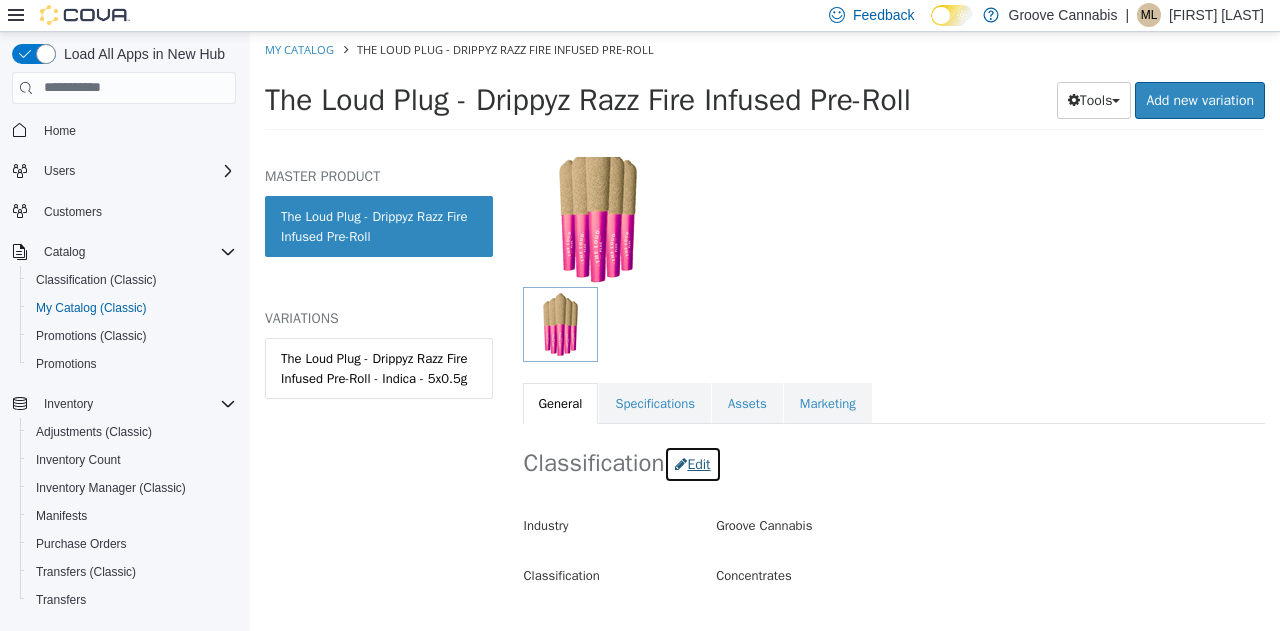 click on "Edit" at bounding box center [692, 463] 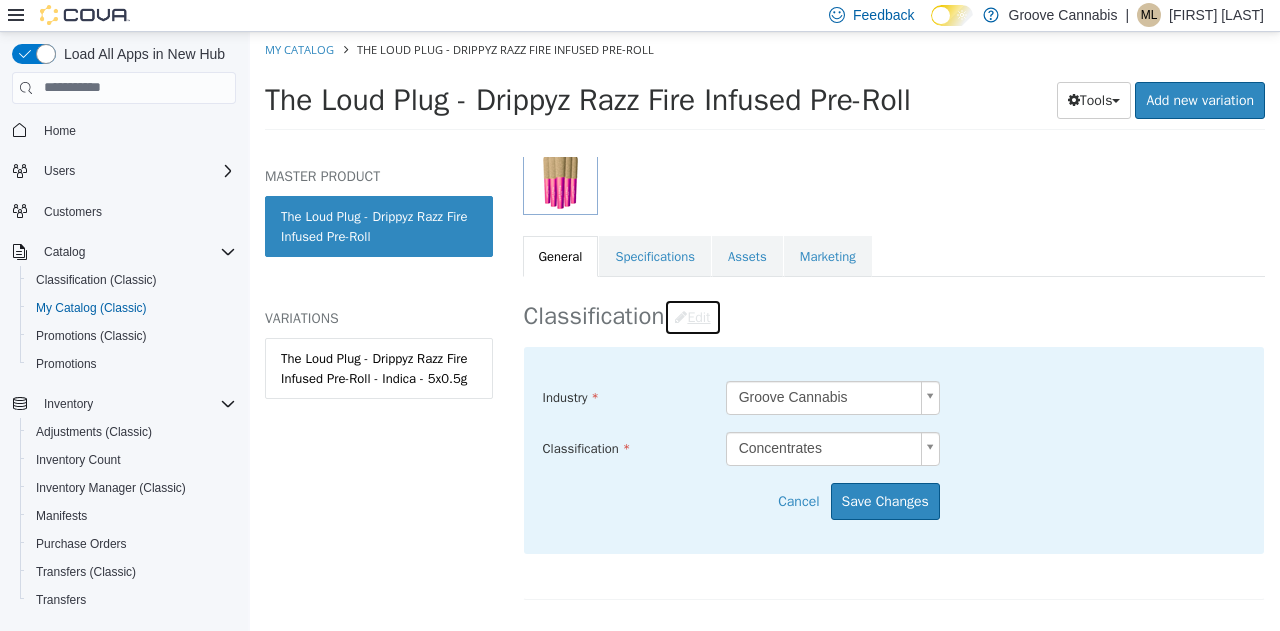 scroll, scrollTop: 286, scrollLeft: 0, axis: vertical 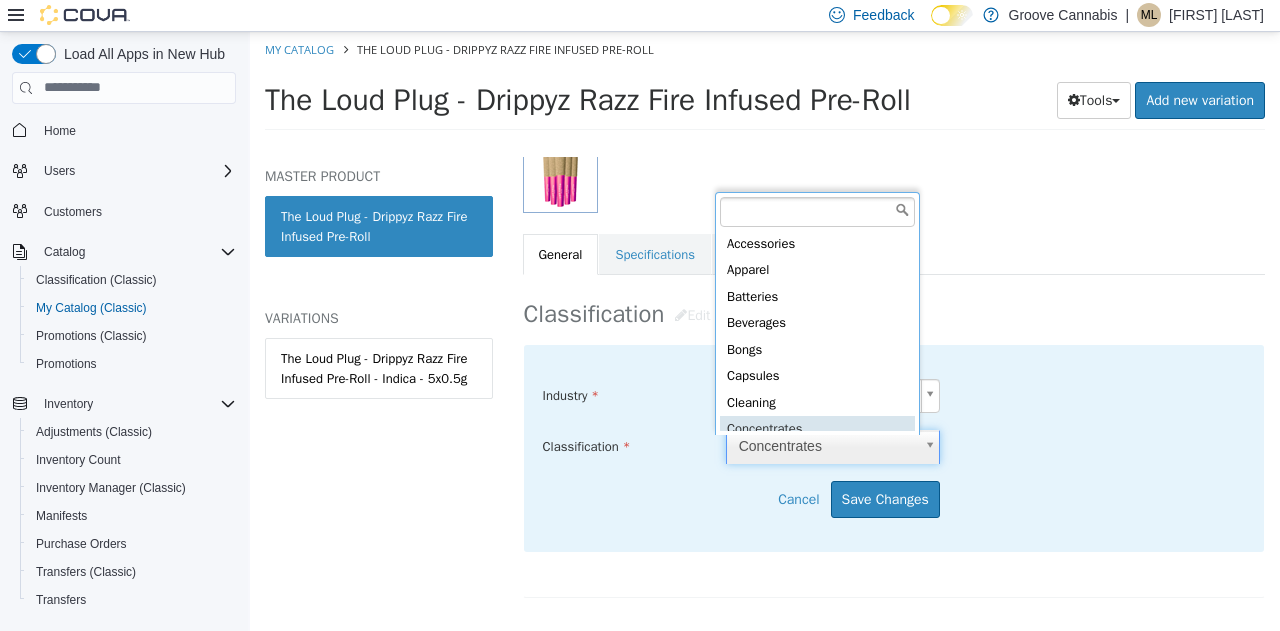 click on "Saving Bulk Changes...
×
My Catalog
The Loud Plug - Drippyz Razz Fire Infused Pre-Roll
The Loud Plug - Drippyz Razz Fire Infused Pre-Roll
Tools
Clone Print Labels   Add new variation
MASTER PRODUCT
The Loud Plug - Drippyz Razz Fire Infused Pre-Roll
VARIATIONS
The Loud Plug - Drippyz Razz Fire Infused Pre-Roll - Indica - 5x0.5g
Concentrates
The Loud Plug - Drippyz Razz Fire Infused Pre-Roll
[Master Product] Active   CATALOG SKU - 6VMDKG2A     English - US                             Last Updated:  February 26, 2025
General Specifications Assets Marketing Classification  Edit Industry
Groove Cannabis                             ***** Classification
Concentrates     ***** Cancel Save Changes General Information  Edit Product Name
The Loud Plug - Drippyz Razz Fire Infused Pre-Roll
Short Description
< empty >
Long Description
< empty >
MSRP
< empty >
SKU" at bounding box center (765, 86) 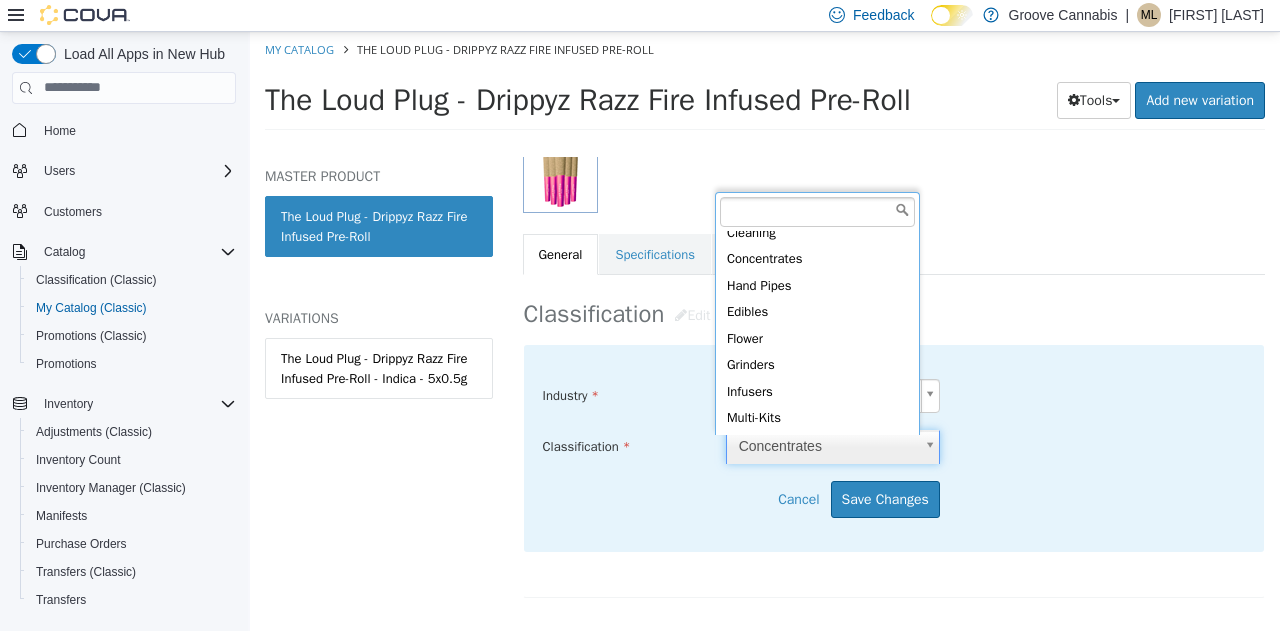 scroll, scrollTop: 272, scrollLeft: 0, axis: vertical 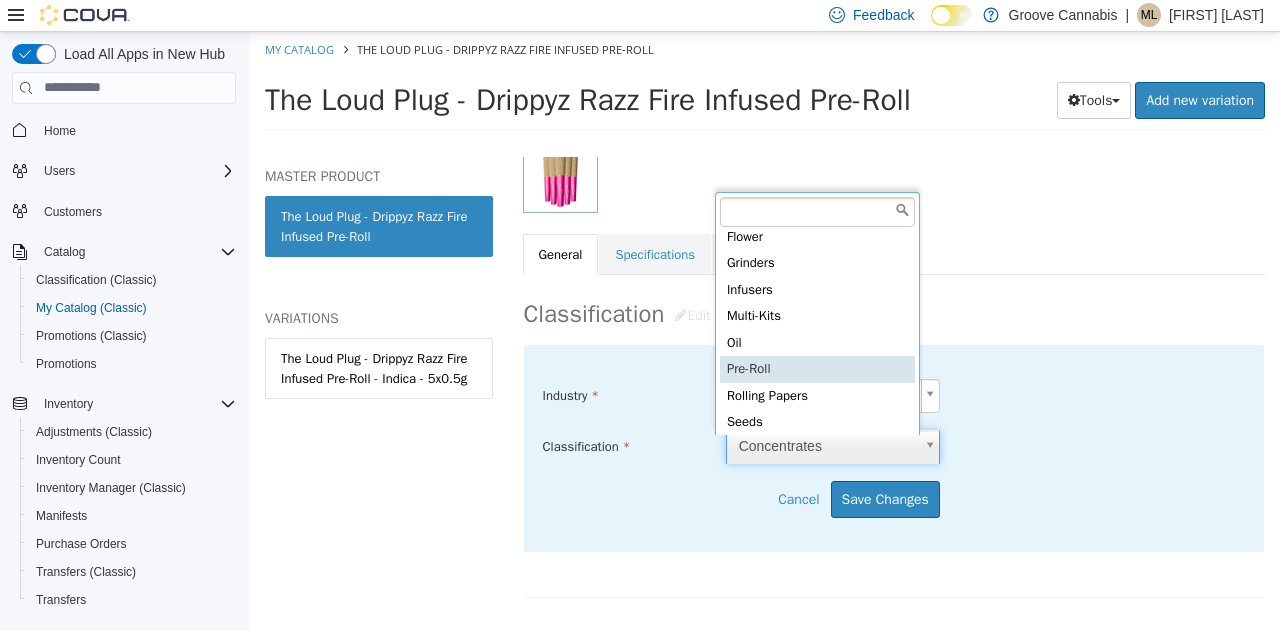 type on "*****" 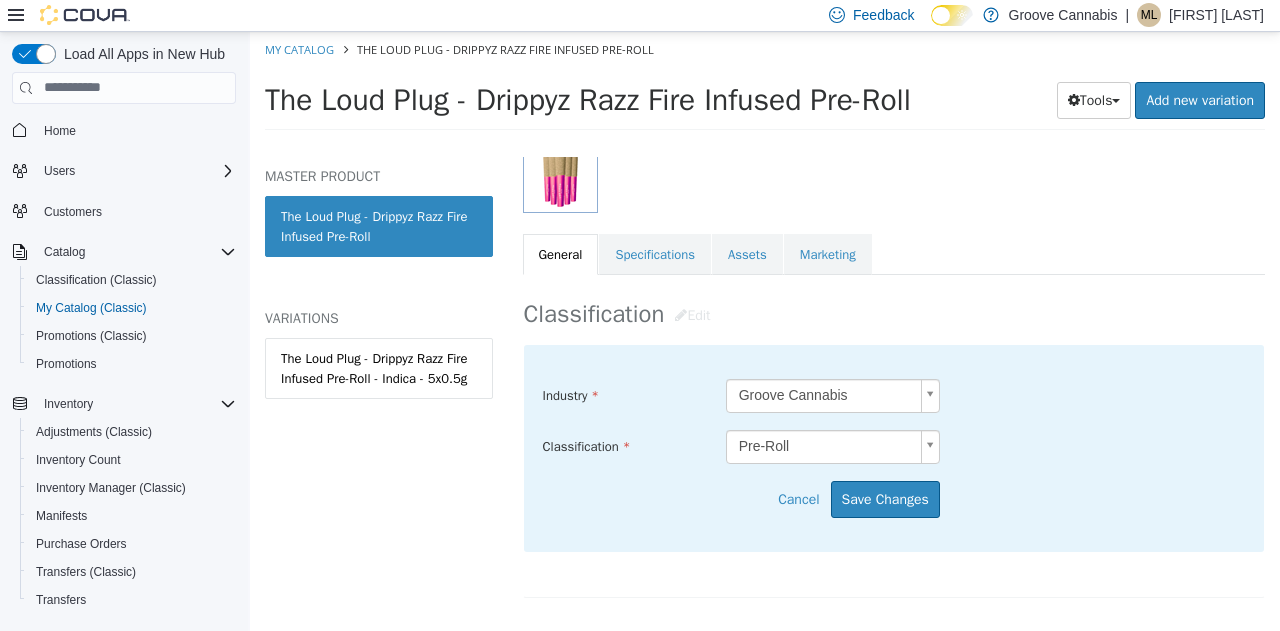 click on "Industry
Groove Cannabis                             ***** Classification
Pre-Roll     ***** Cancel Save Changes" at bounding box center (894, 447) 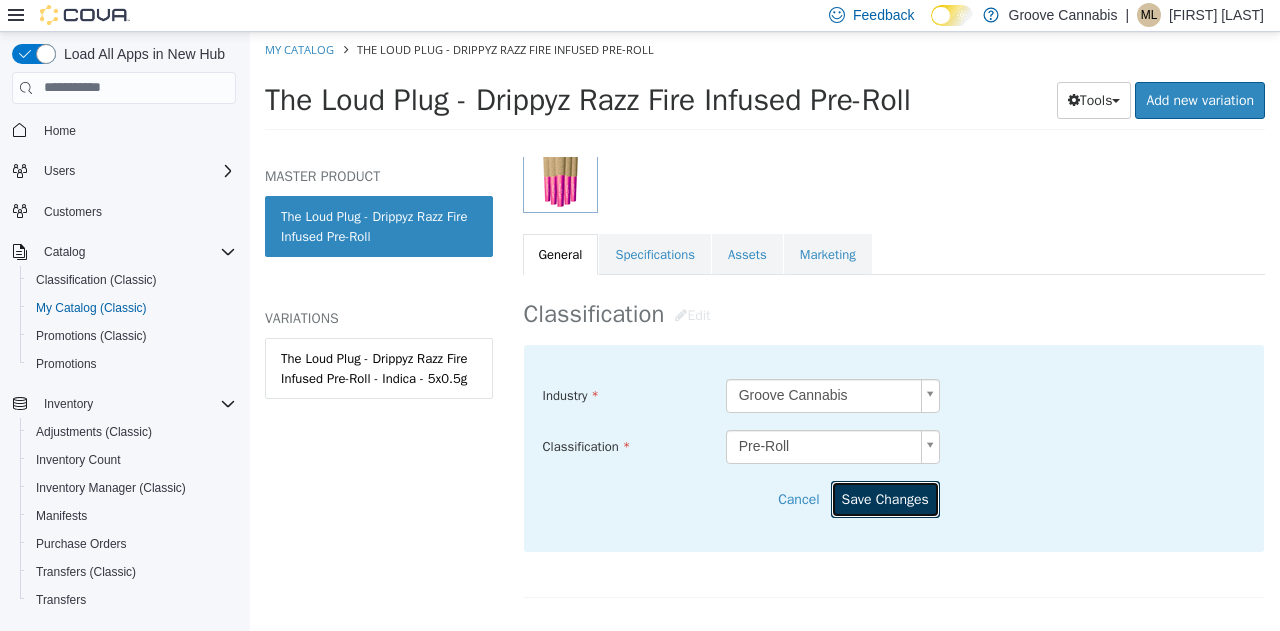 click on "Save Changes" at bounding box center (885, 498) 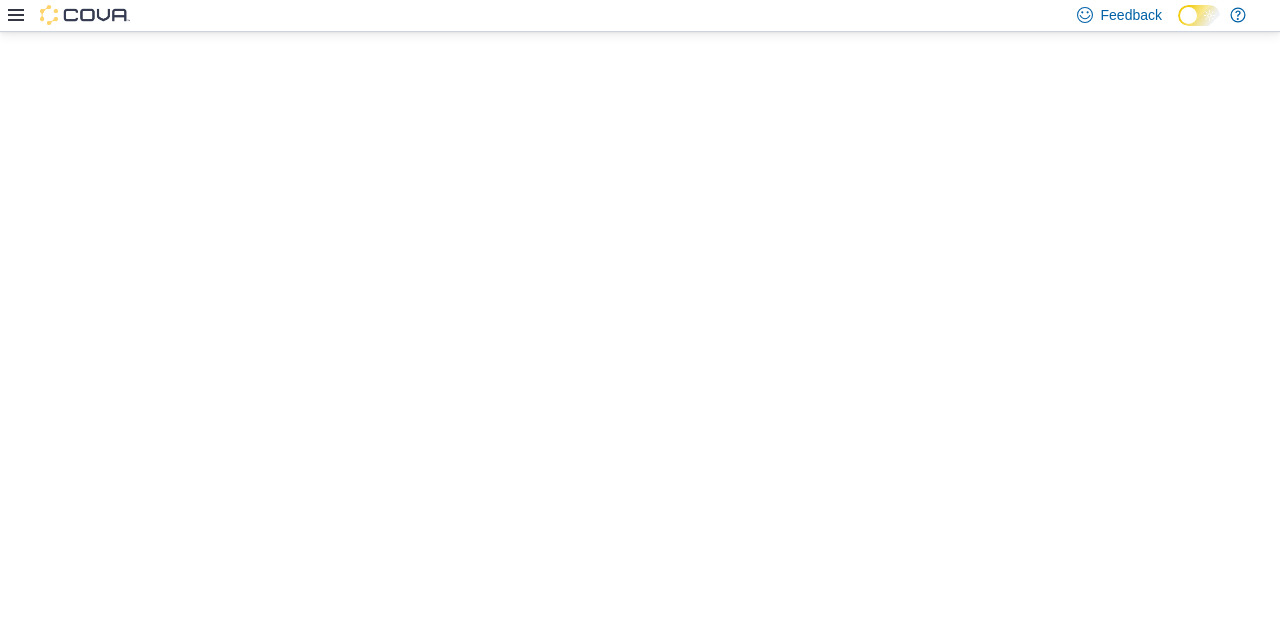 scroll, scrollTop: 0, scrollLeft: 0, axis: both 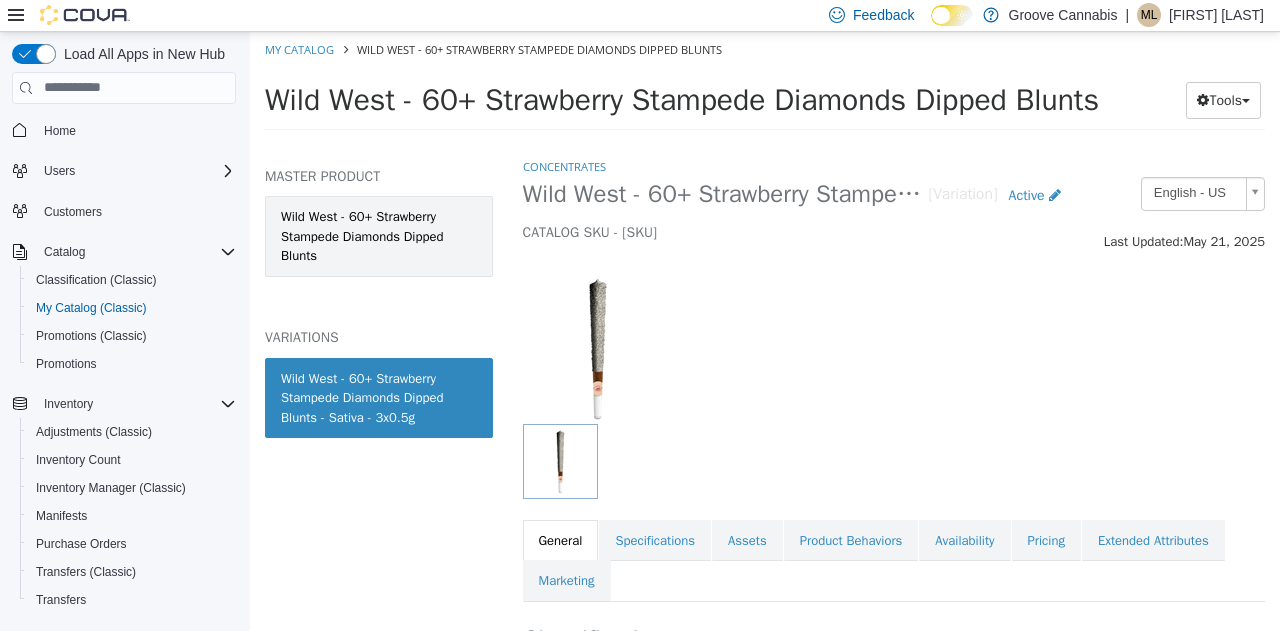 click on "Wild West - 60+ Strawberry Stampede Diamonds Dipped Blunts" at bounding box center (379, 235) 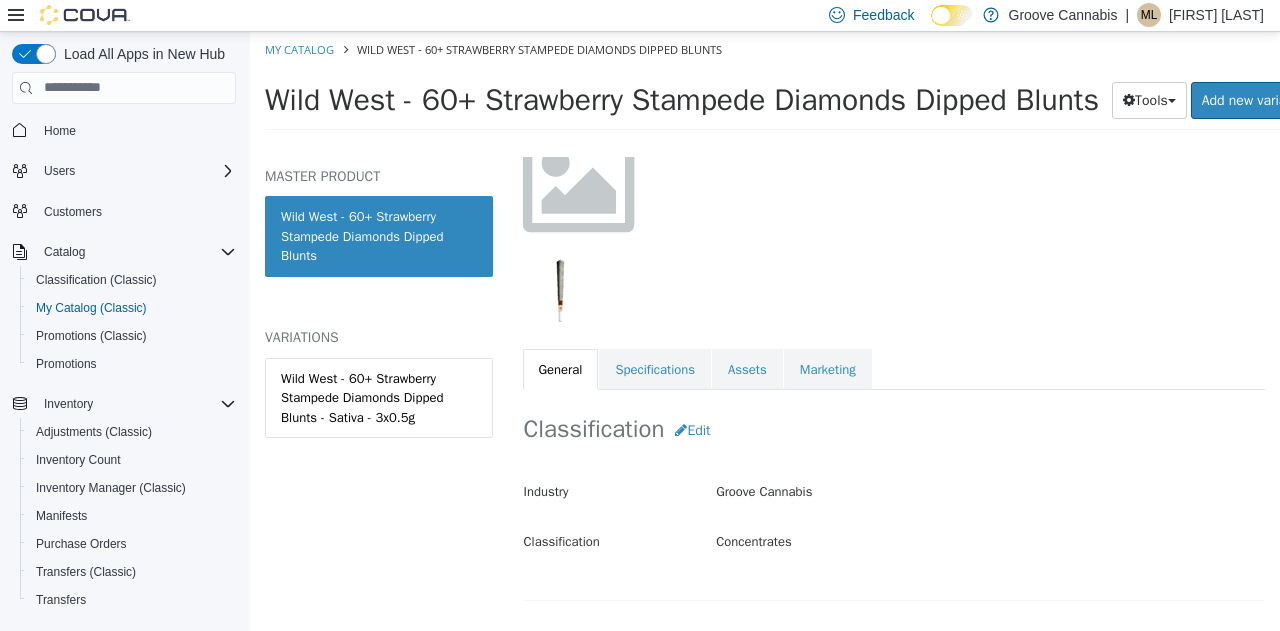 scroll, scrollTop: 172, scrollLeft: 0, axis: vertical 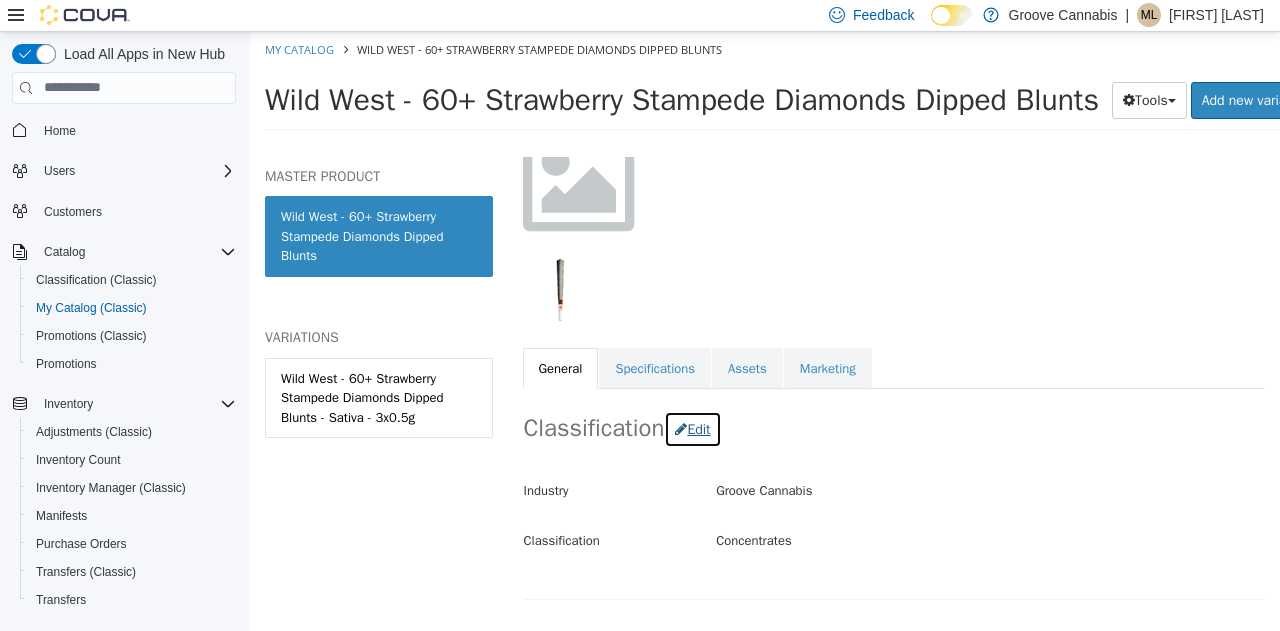 click on "Edit" at bounding box center (692, 428) 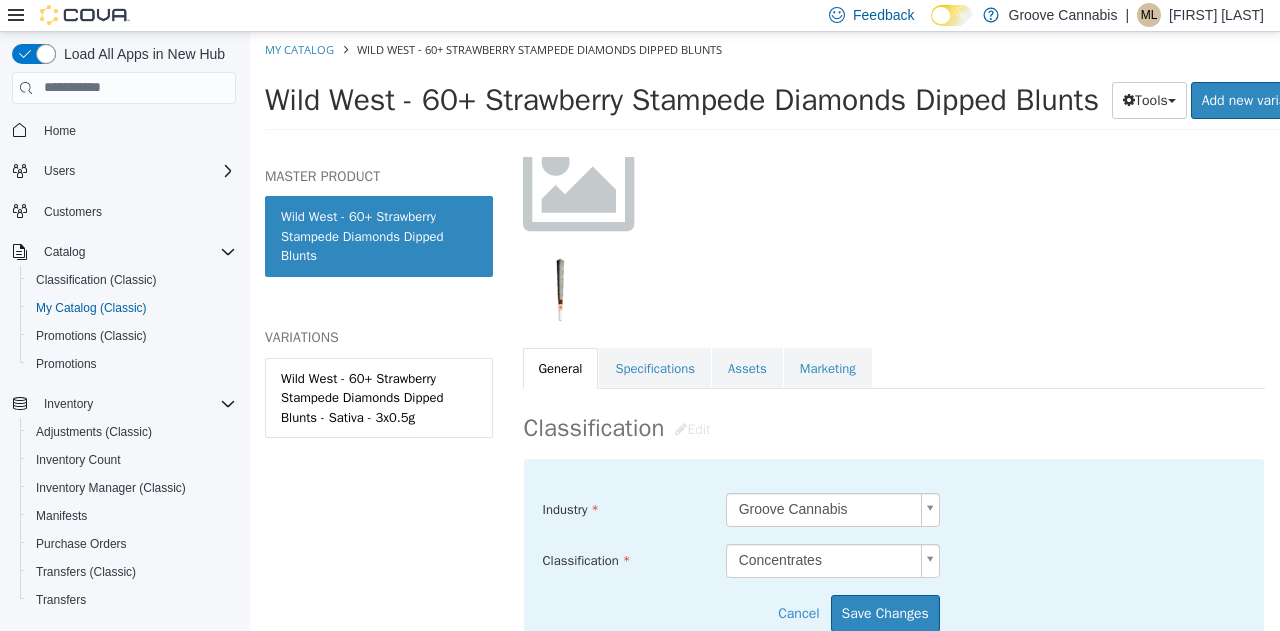 scroll, scrollTop: 4, scrollLeft: 0, axis: vertical 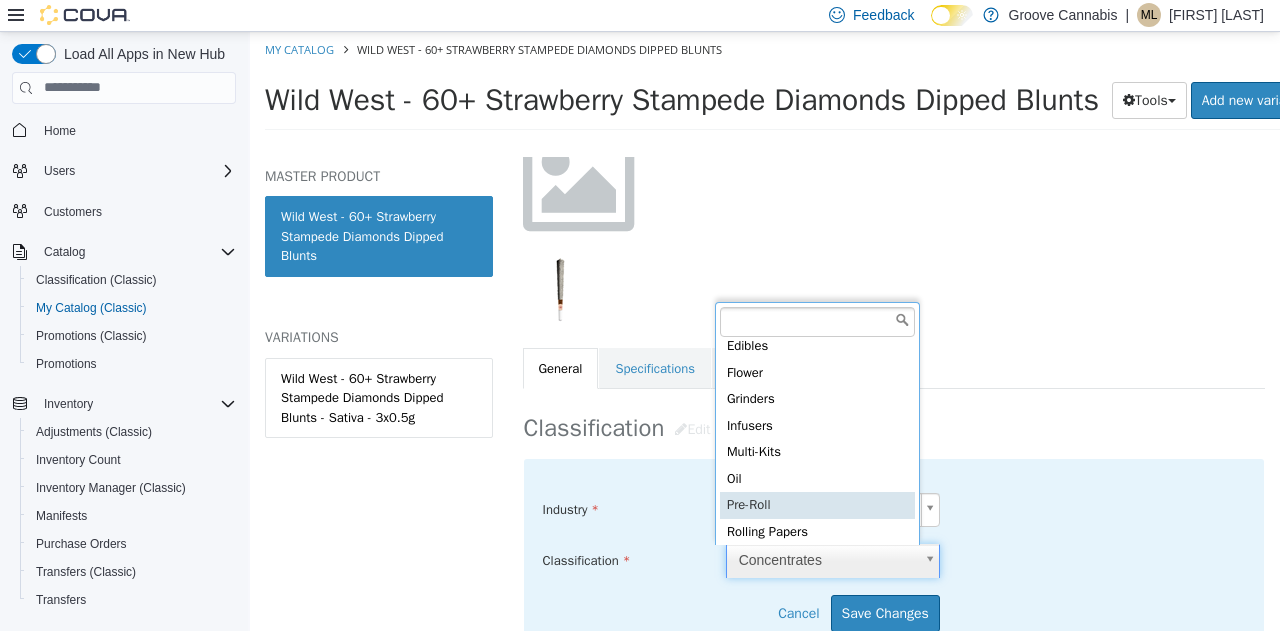 type on "*****" 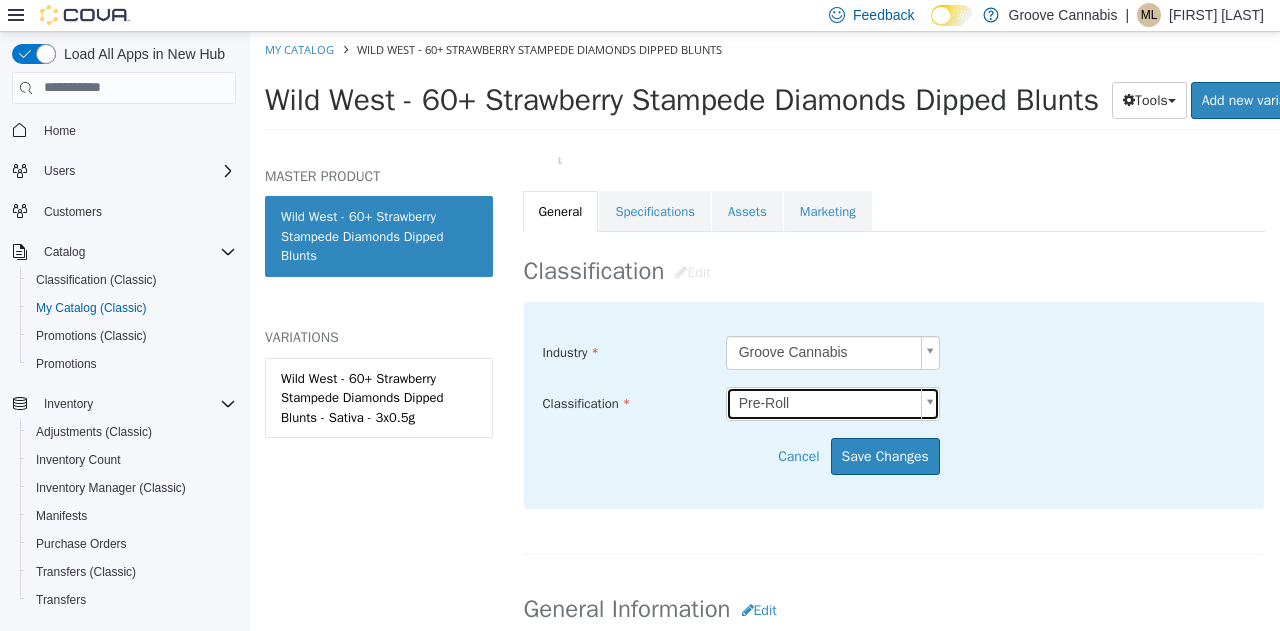 scroll, scrollTop: 330, scrollLeft: 0, axis: vertical 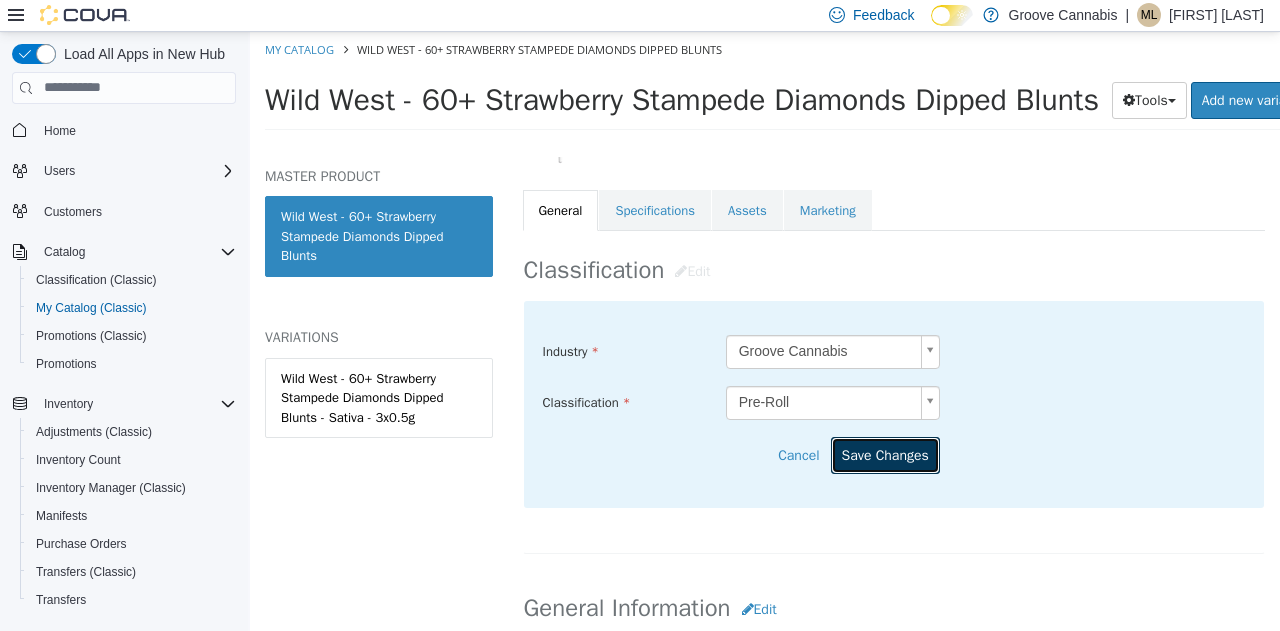 click on "Save Changes" at bounding box center (885, 454) 